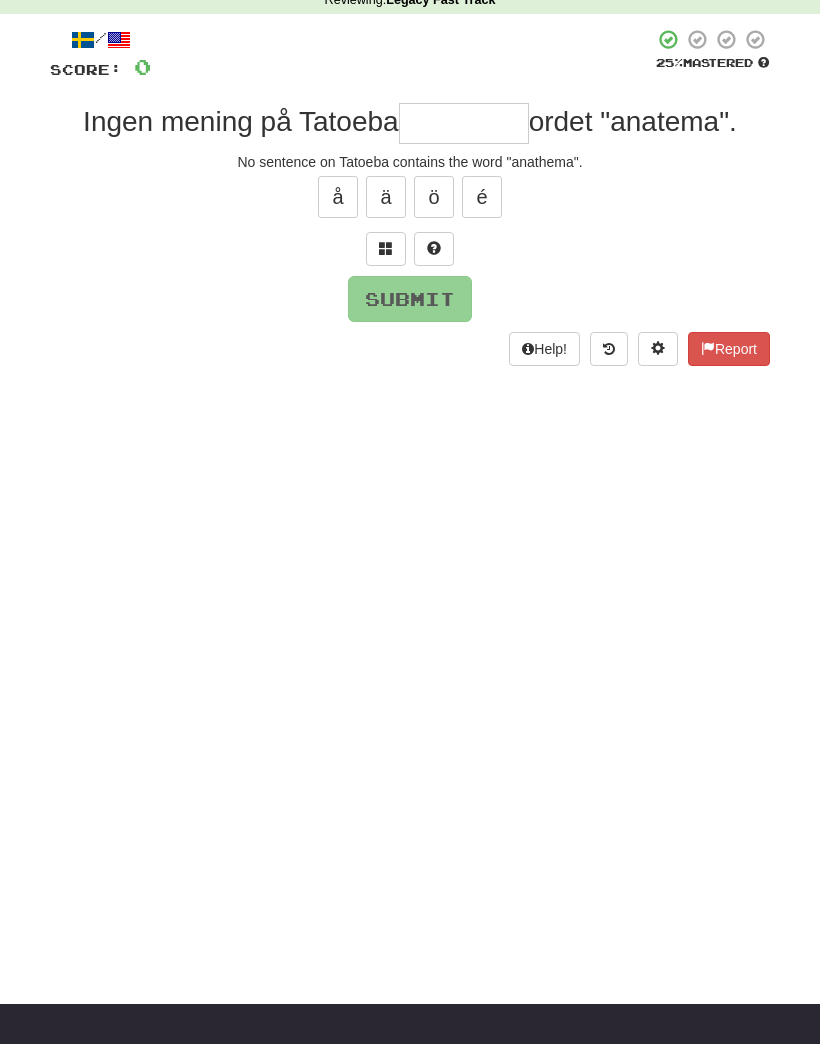 scroll, scrollTop: 0, scrollLeft: 0, axis: both 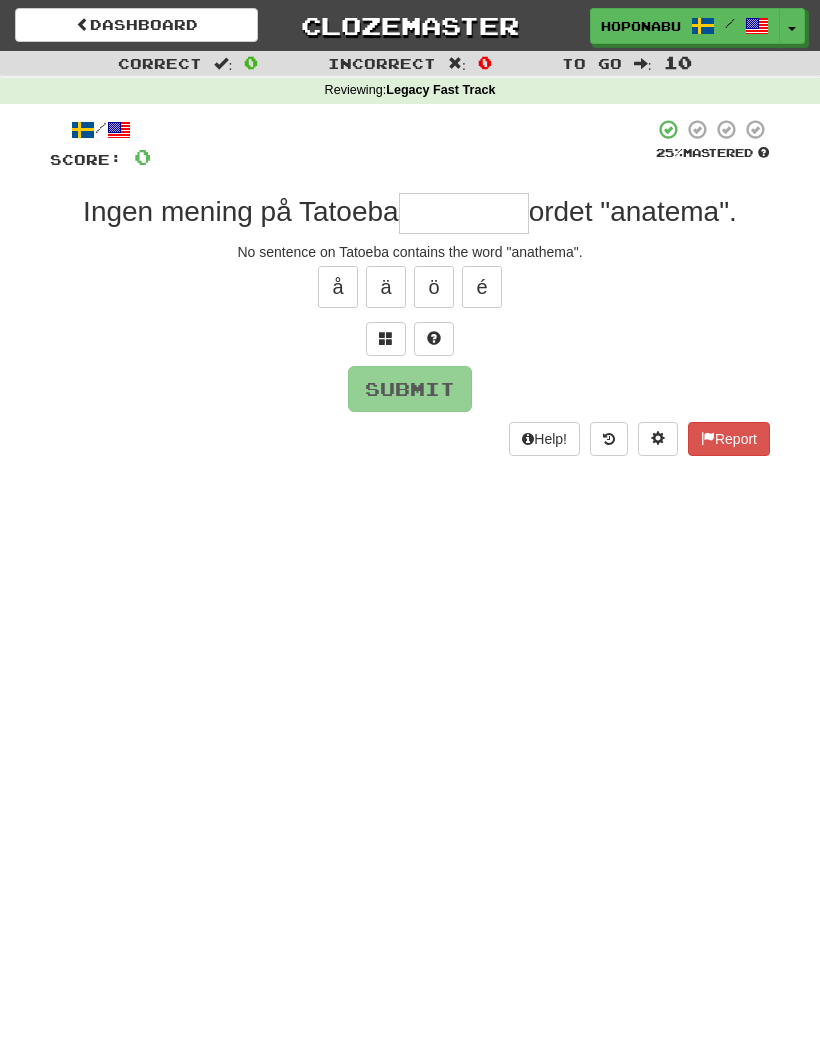 click at bounding box center [464, 213] 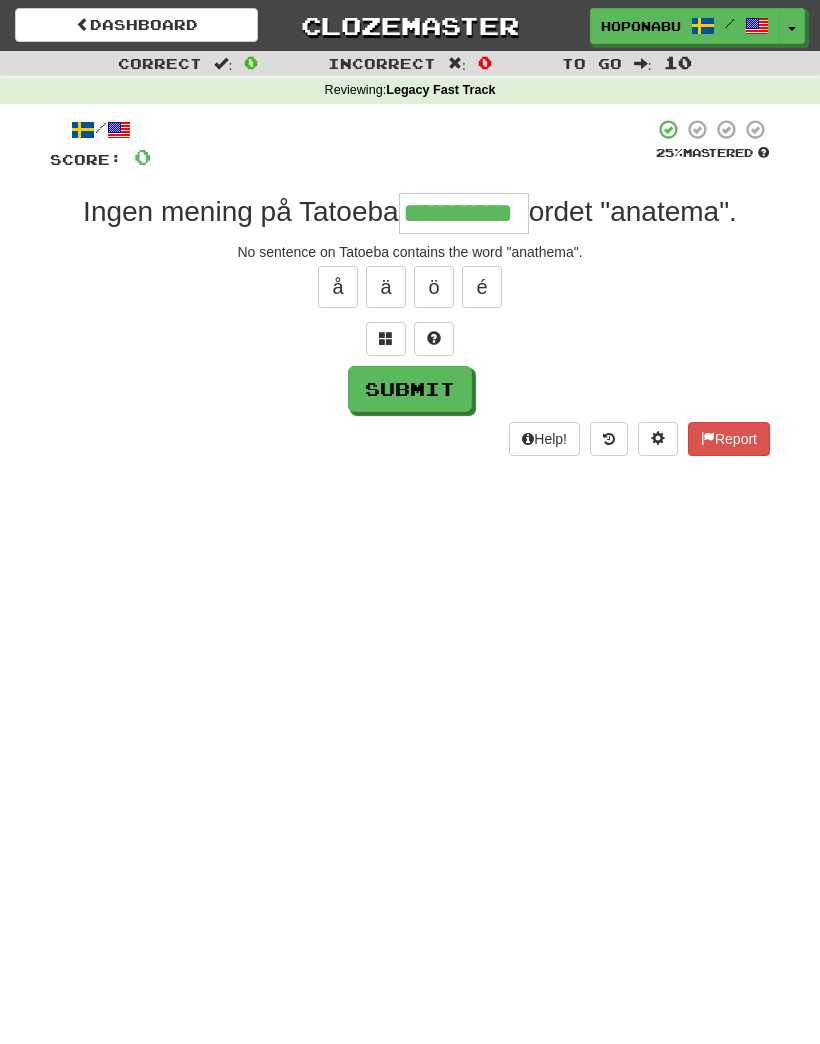 type on "**********" 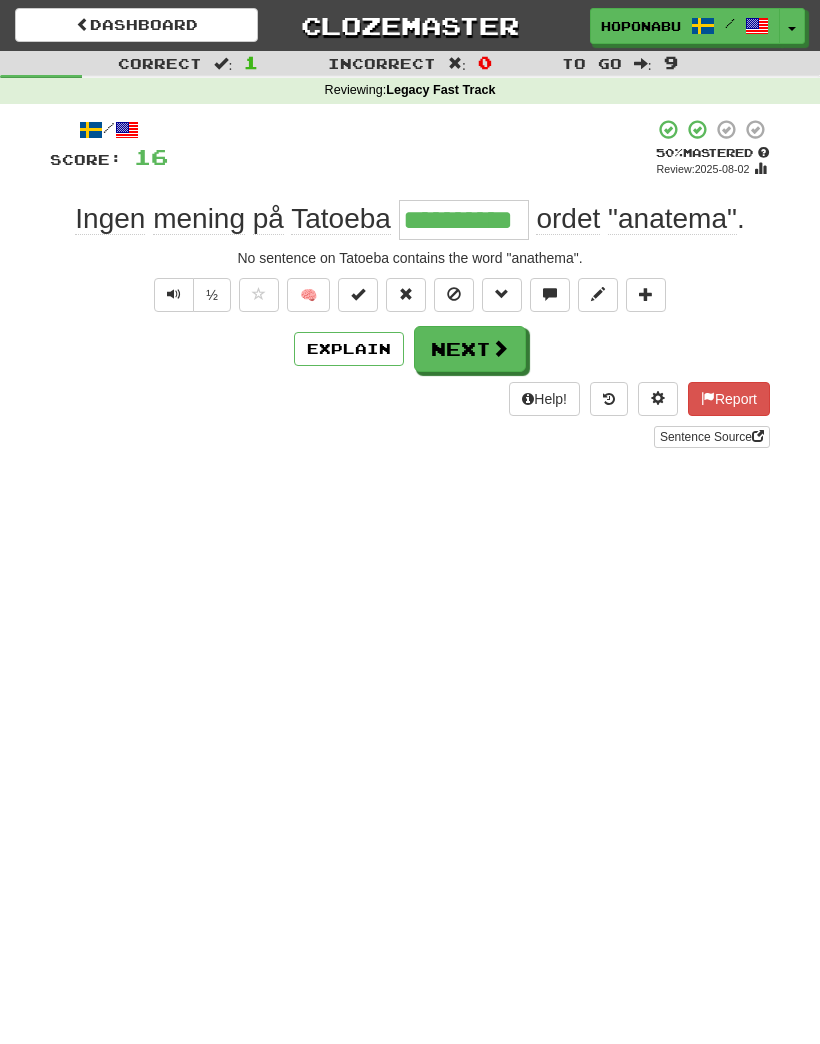 click on "Next" at bounding box center (470, 349) 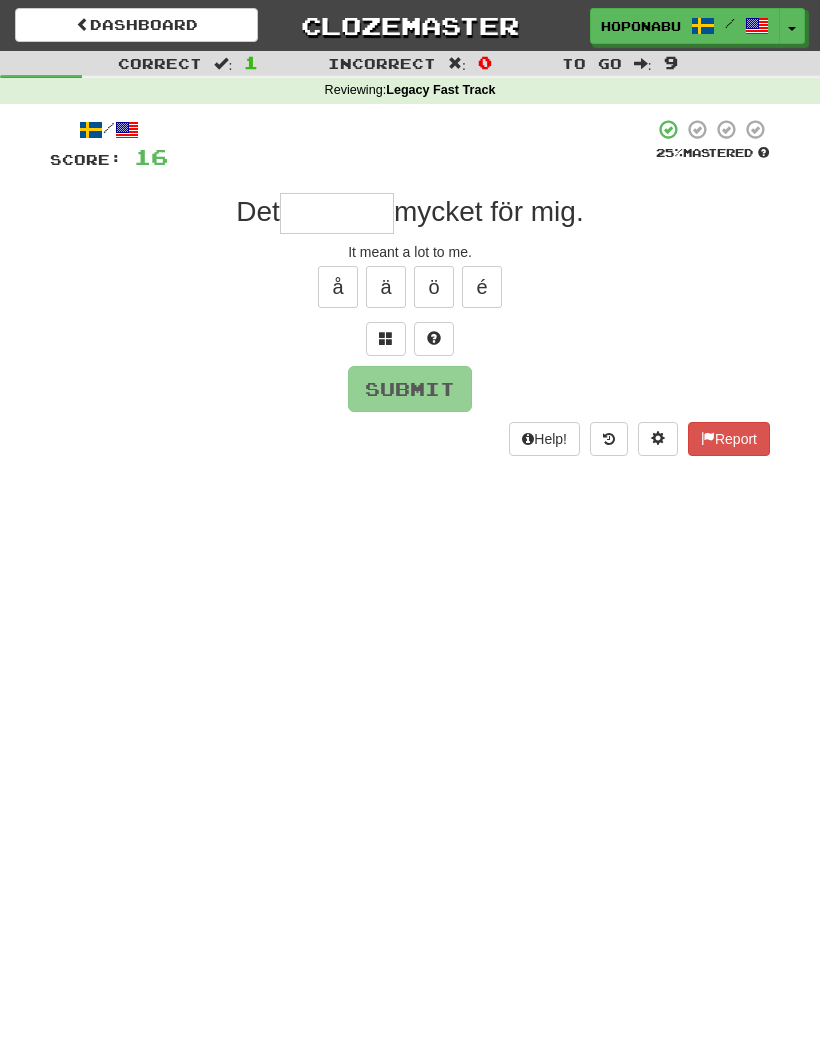 type on "*" 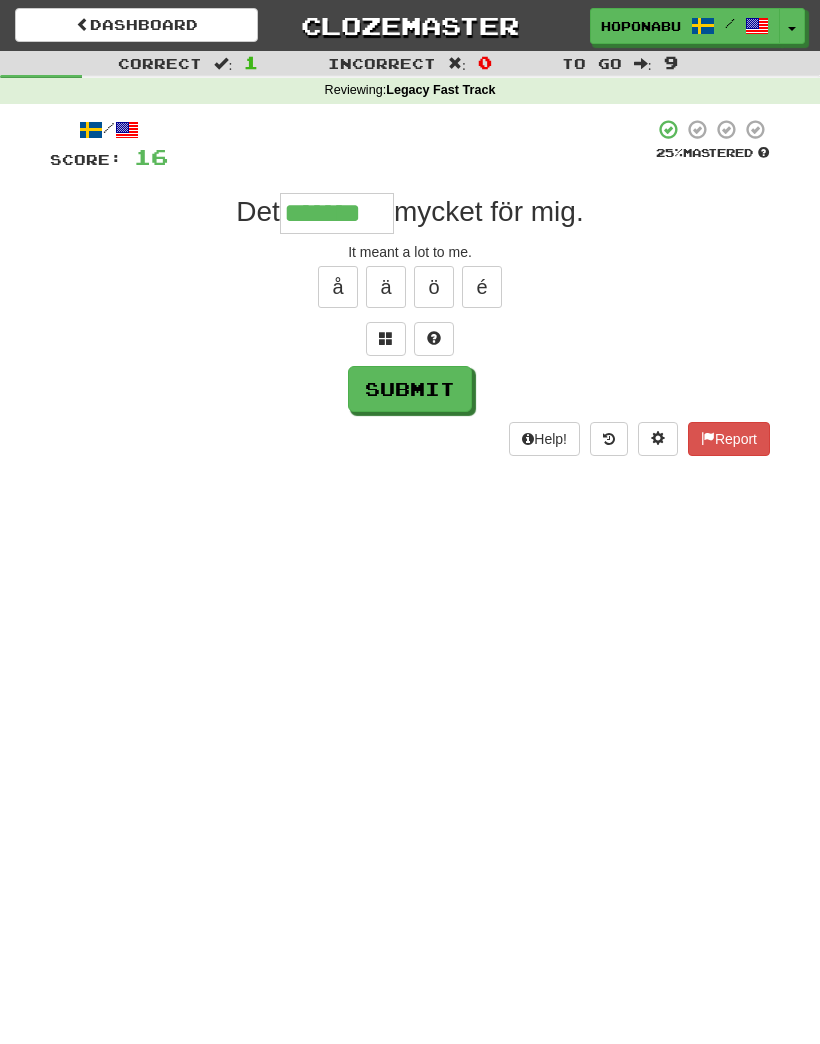 type on "*******" 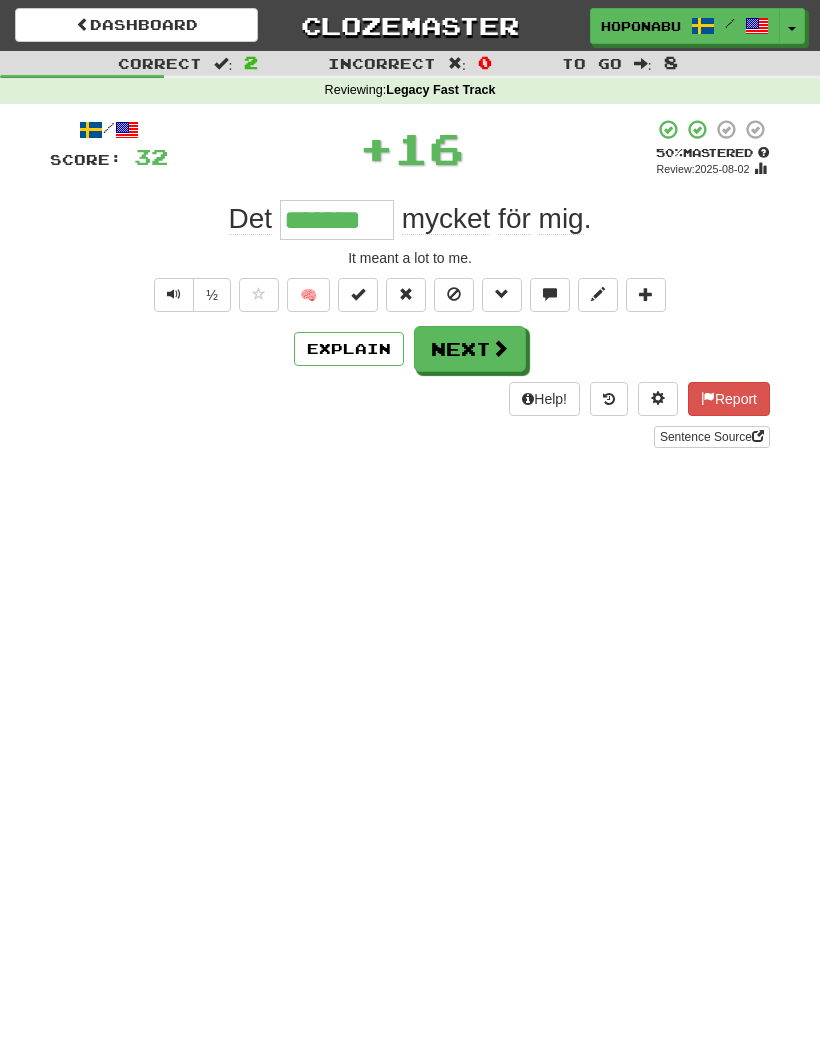 click at bounding box center (358, 294) 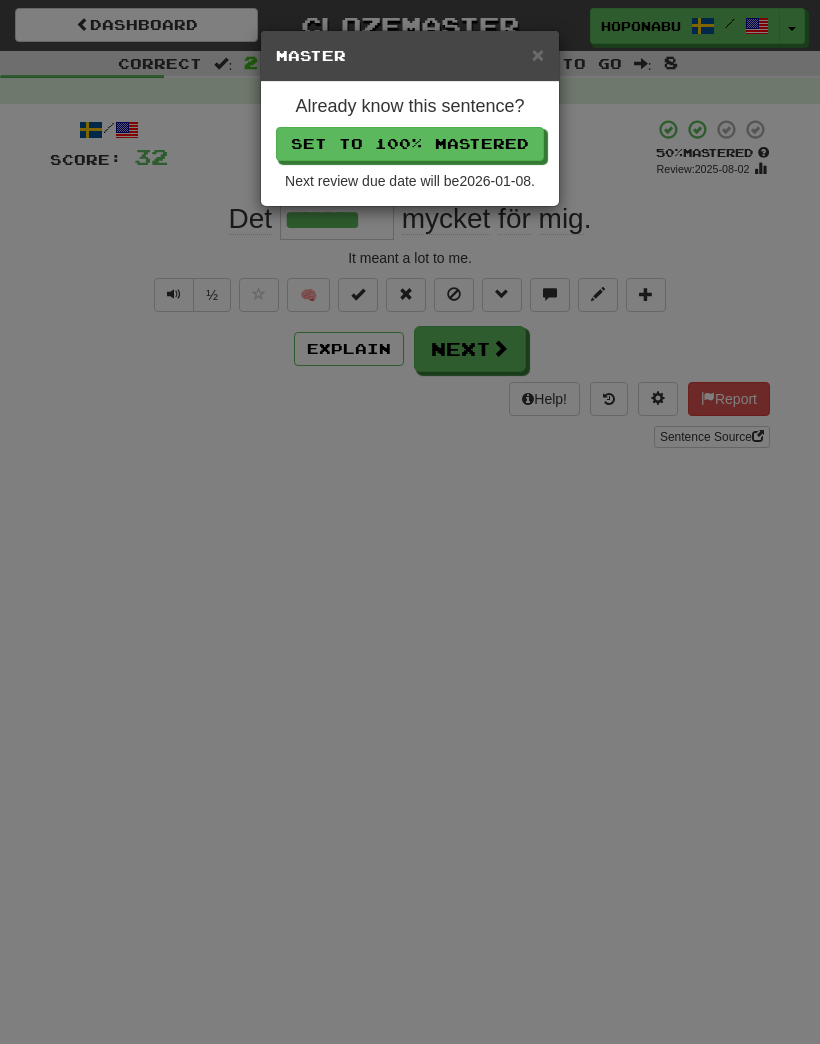 click on "Set to 100% Mastered" at bounding box center (410, 144) 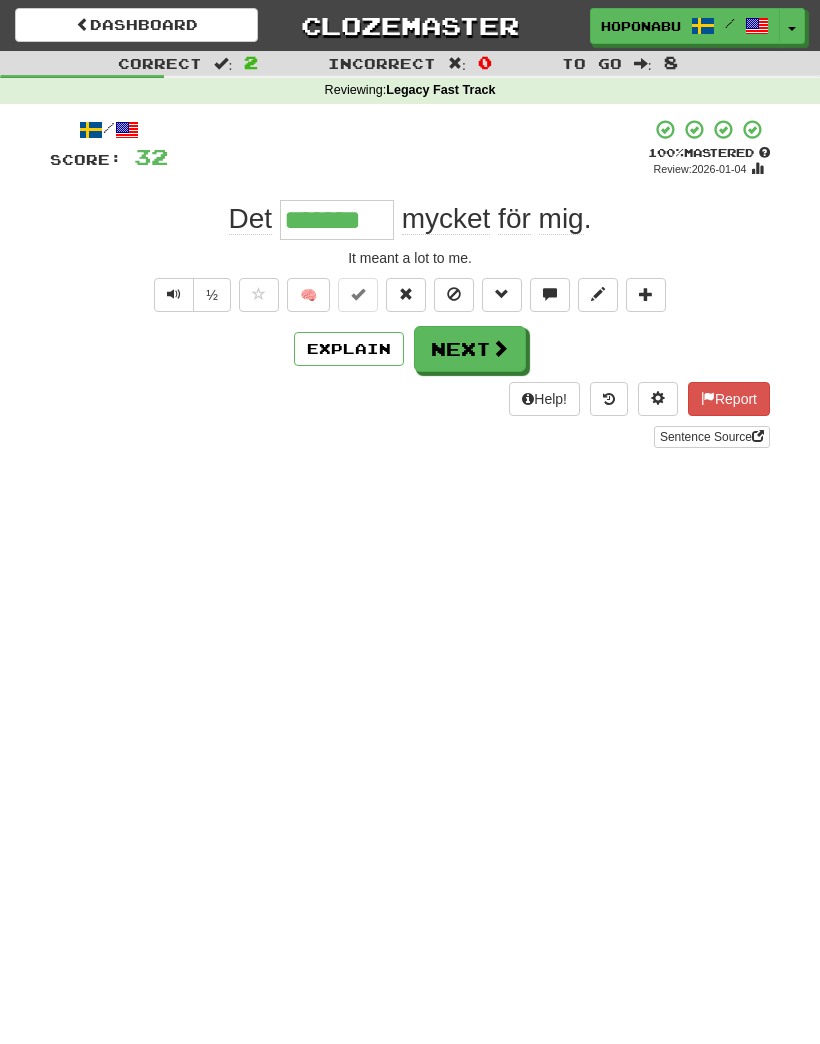 click on "Next" at bounding box center [470, 349] 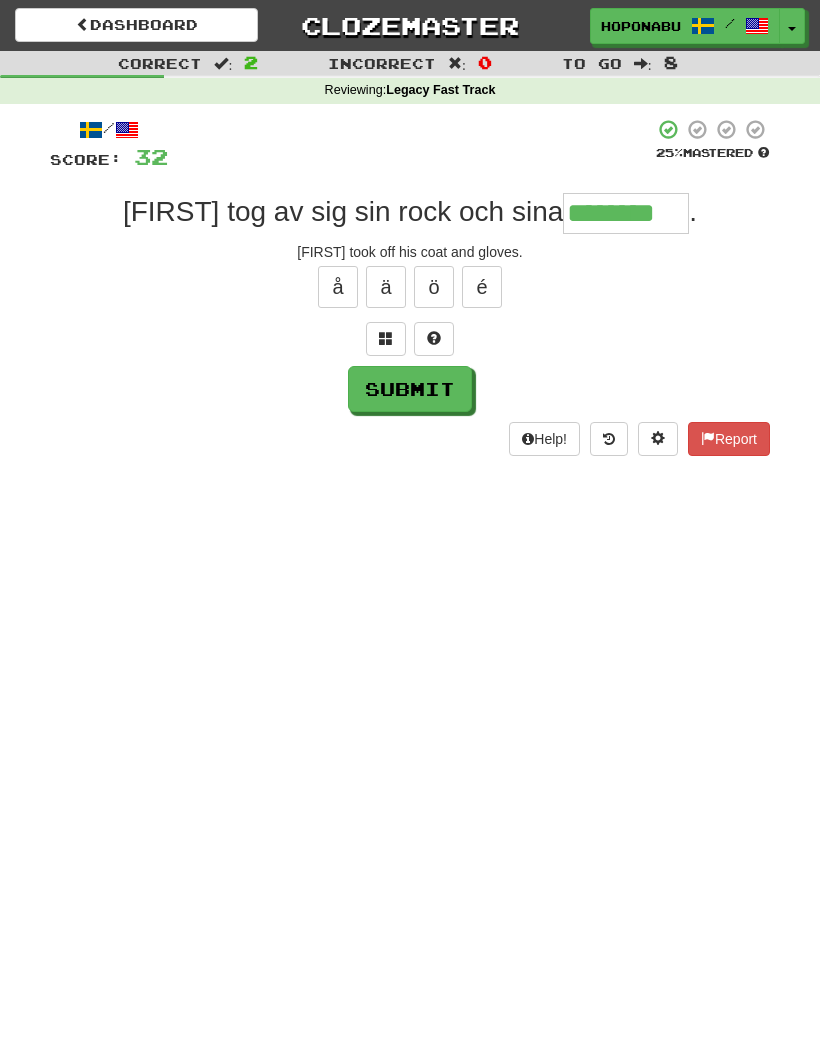 type on "********" 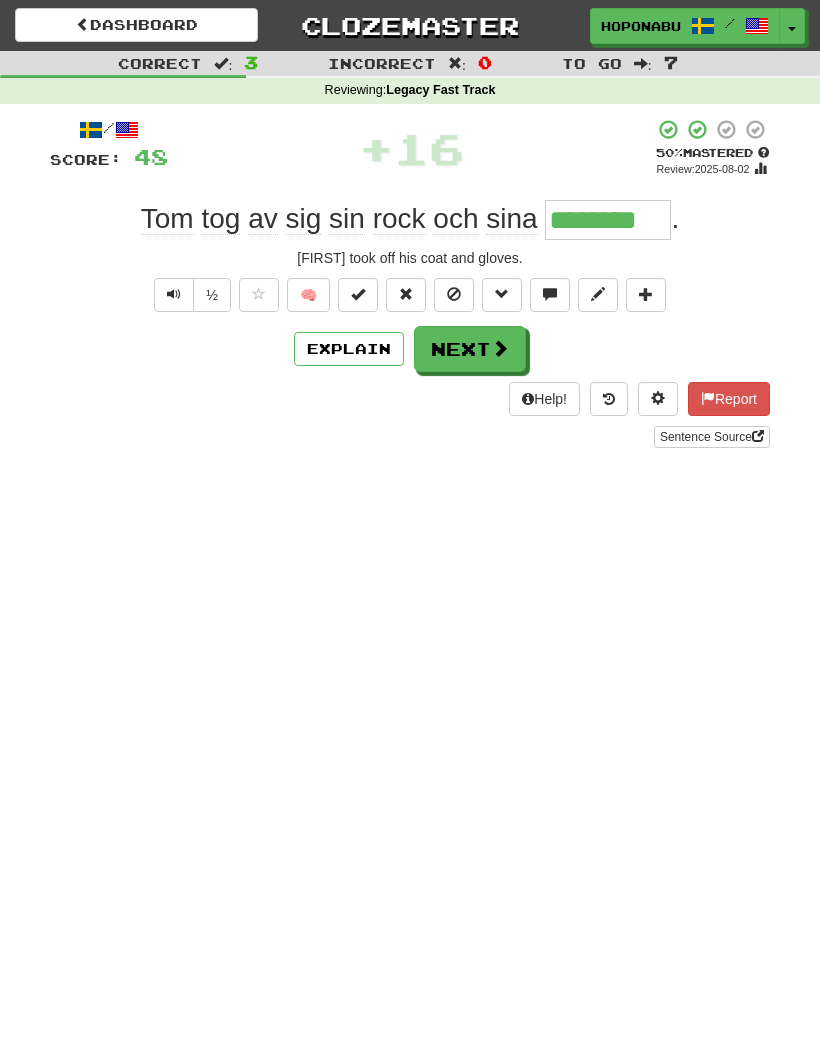 click on "Next" at bounding box center (470, 349) 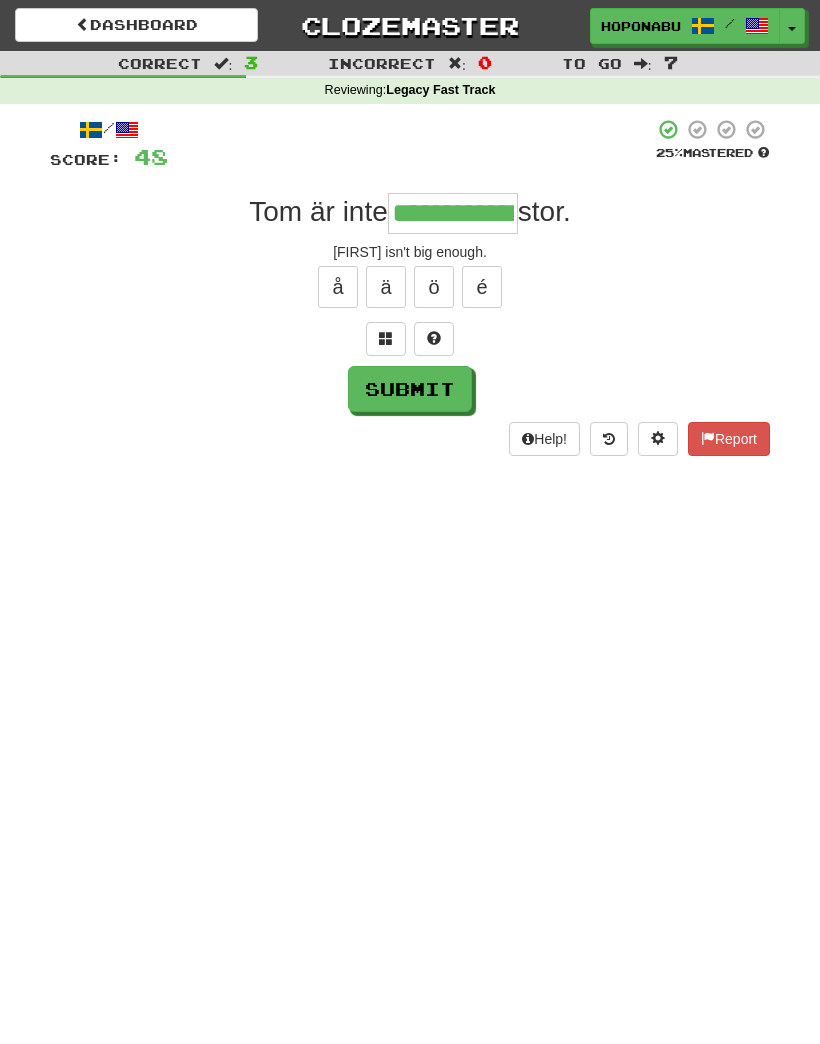 type on "**********" 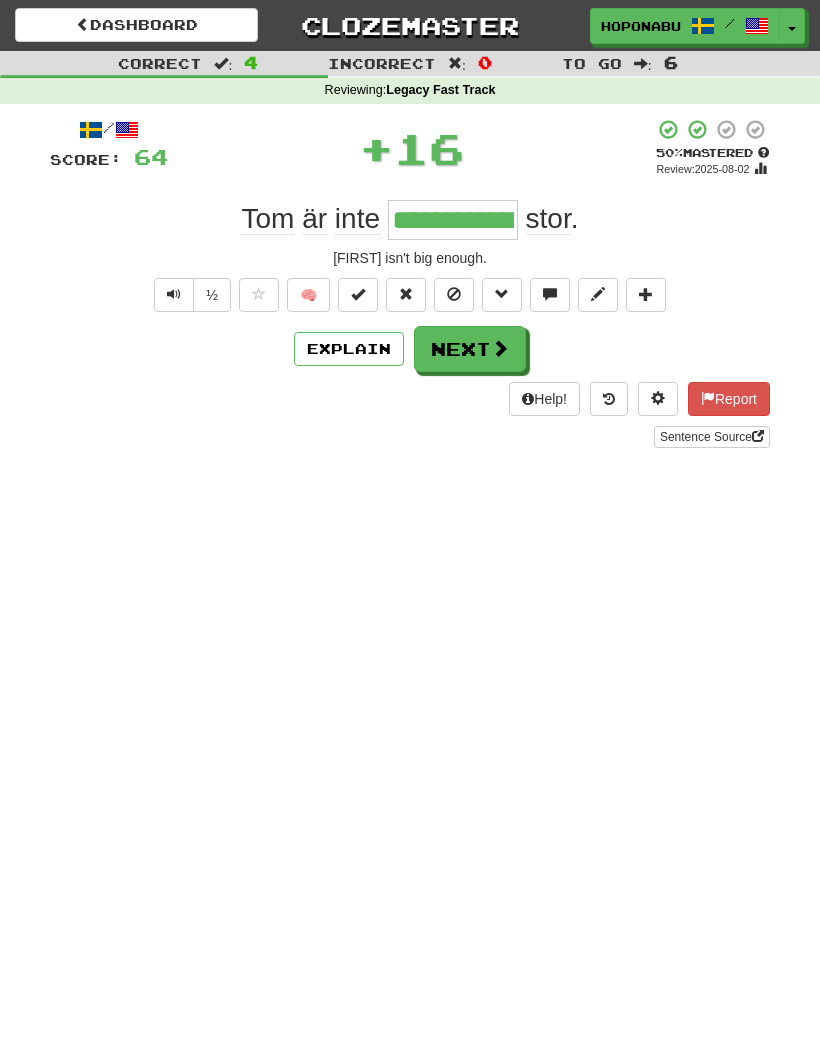 click on "Next" at bounding box center (470, 349) 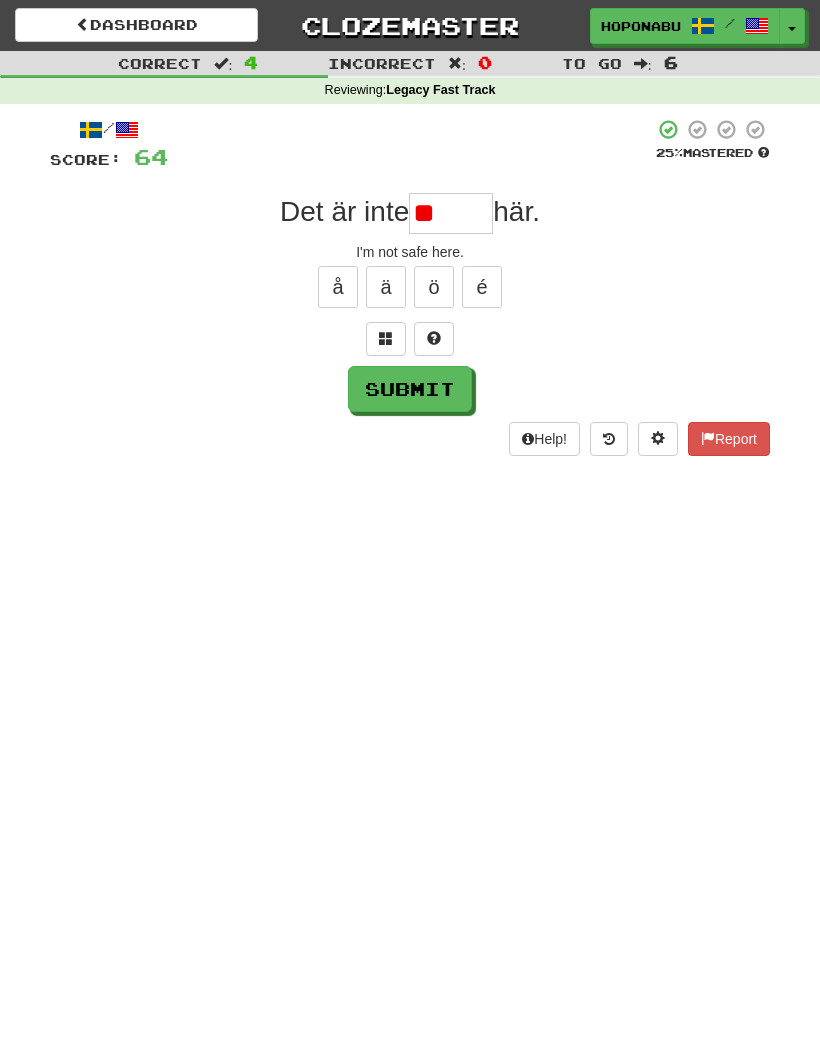 type on "*" 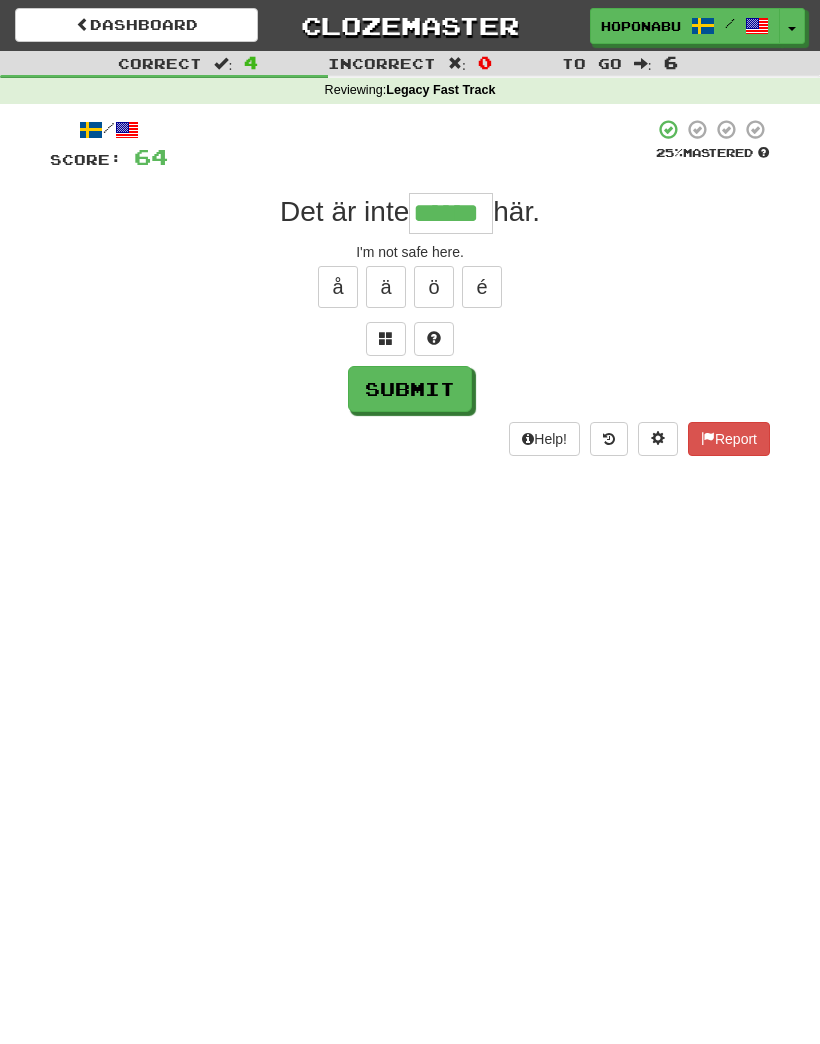 type on "******" 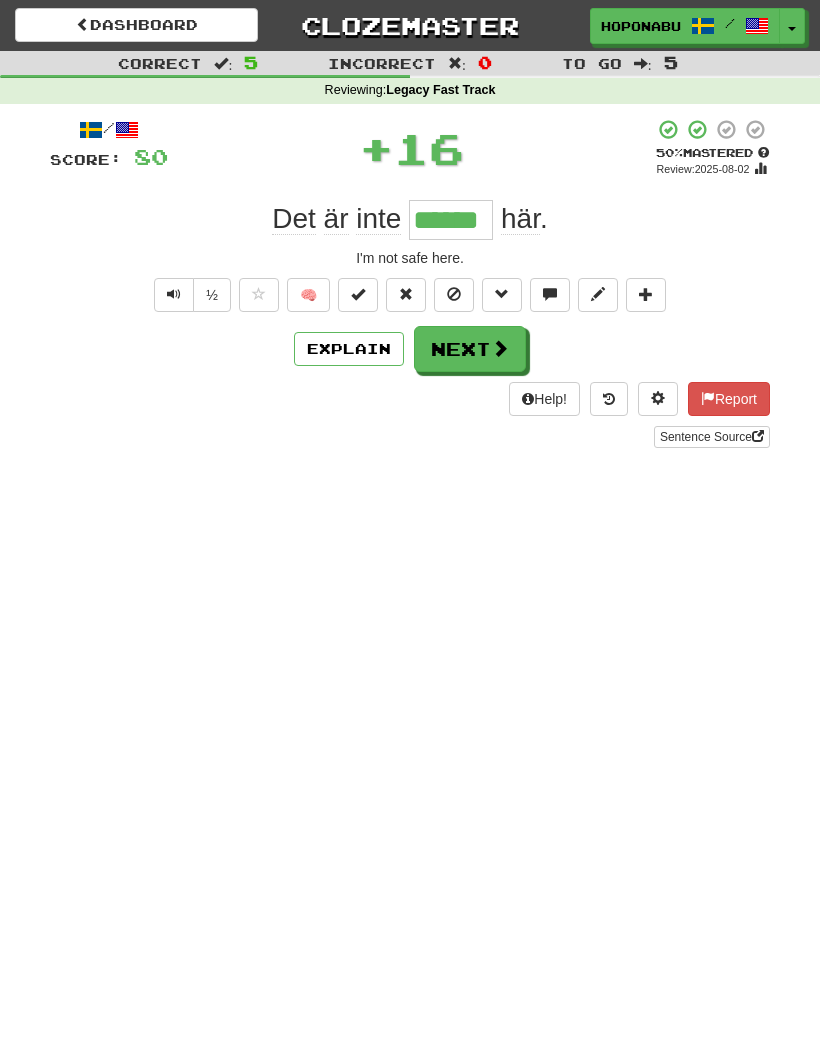 click on "Next" at bounding box center [470, 349] 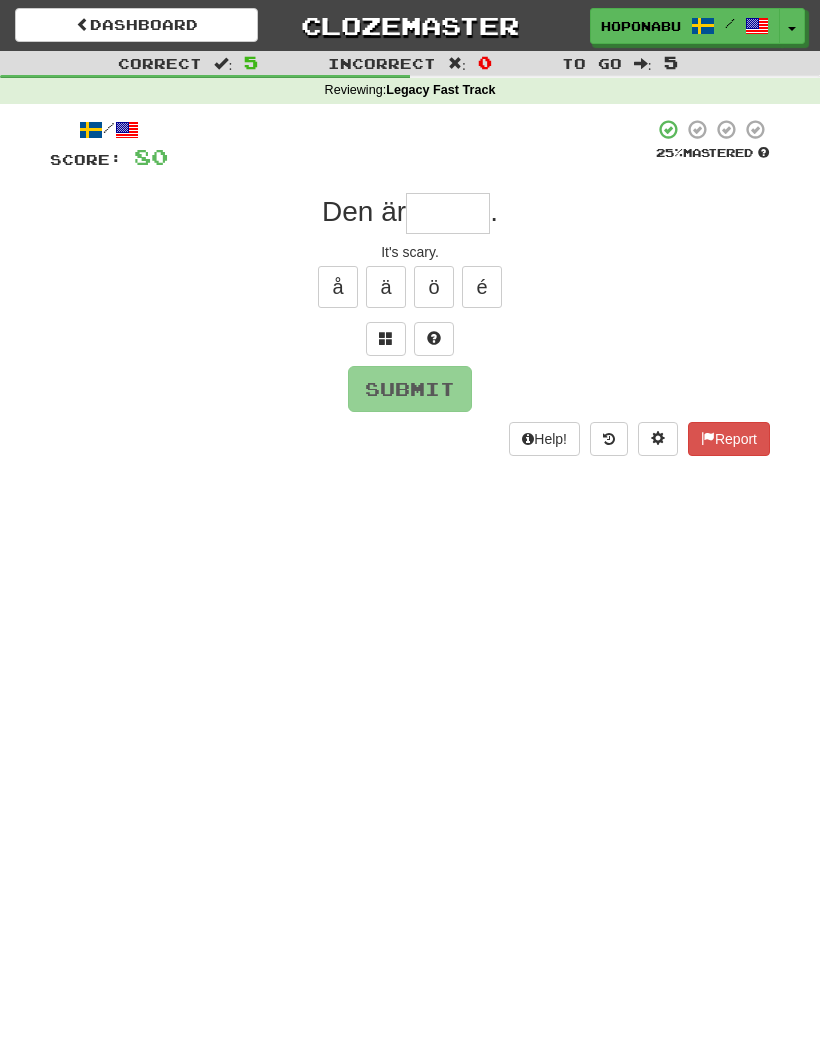 type on "*" 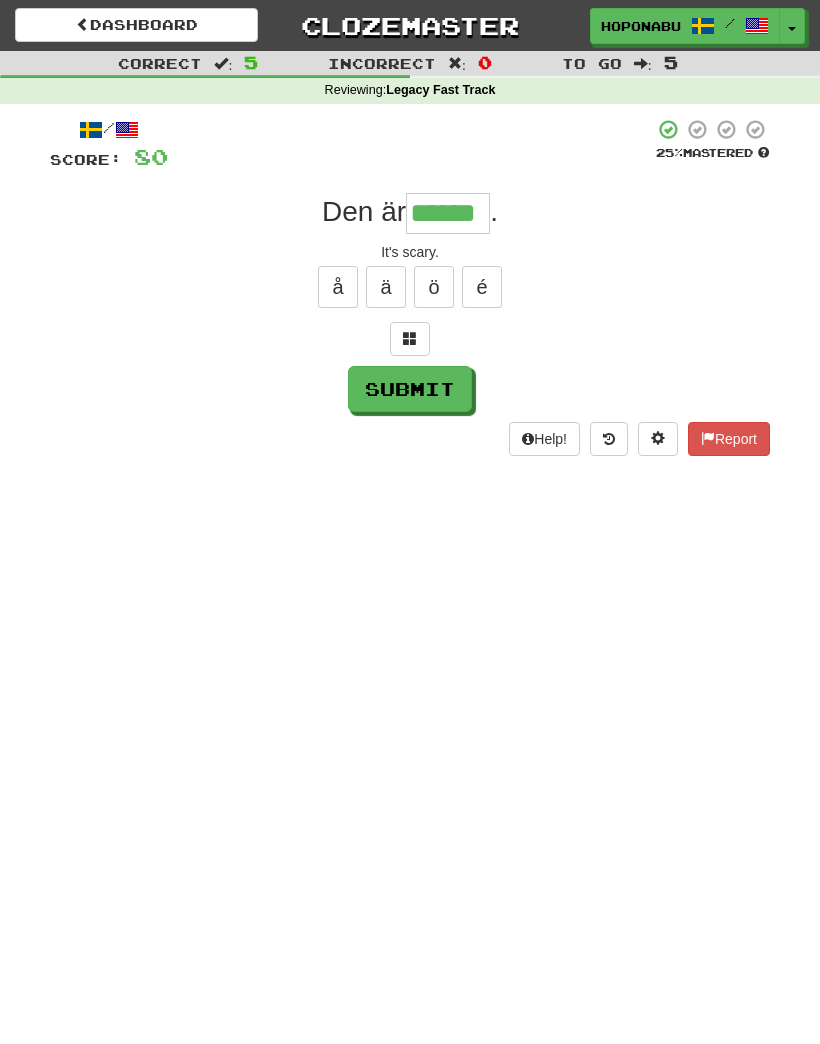 type on "******" 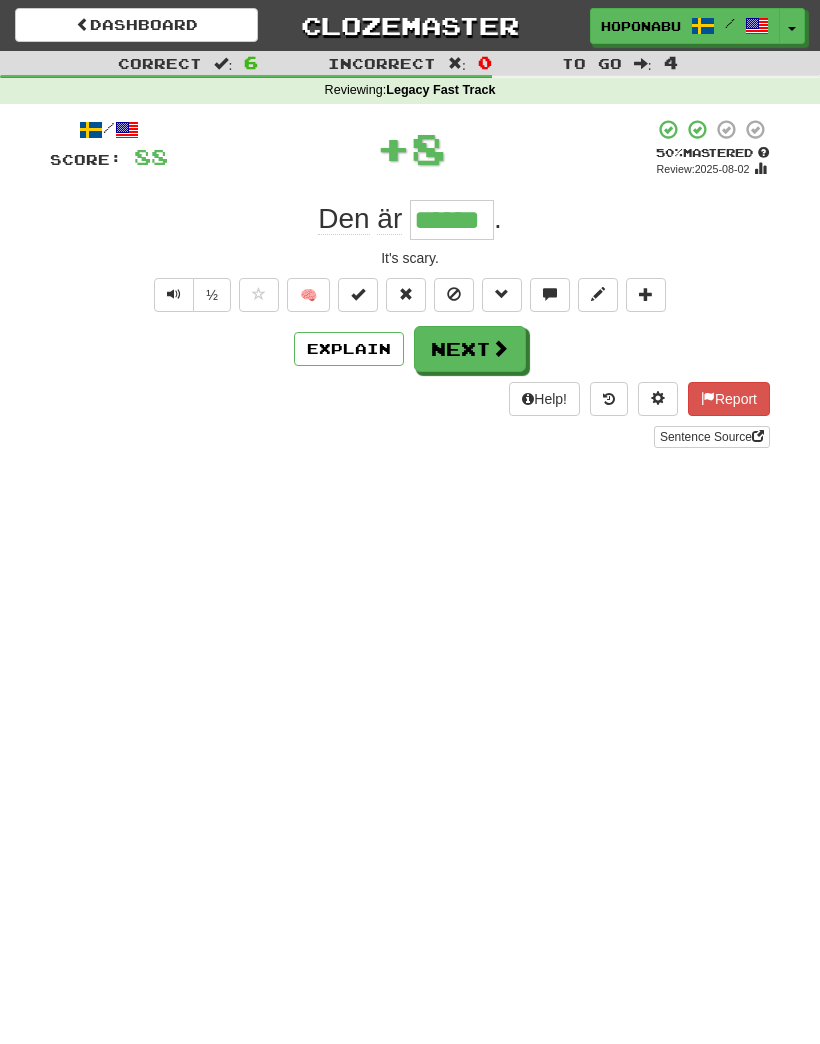 click on "Next" at bounding box center [470, 349] 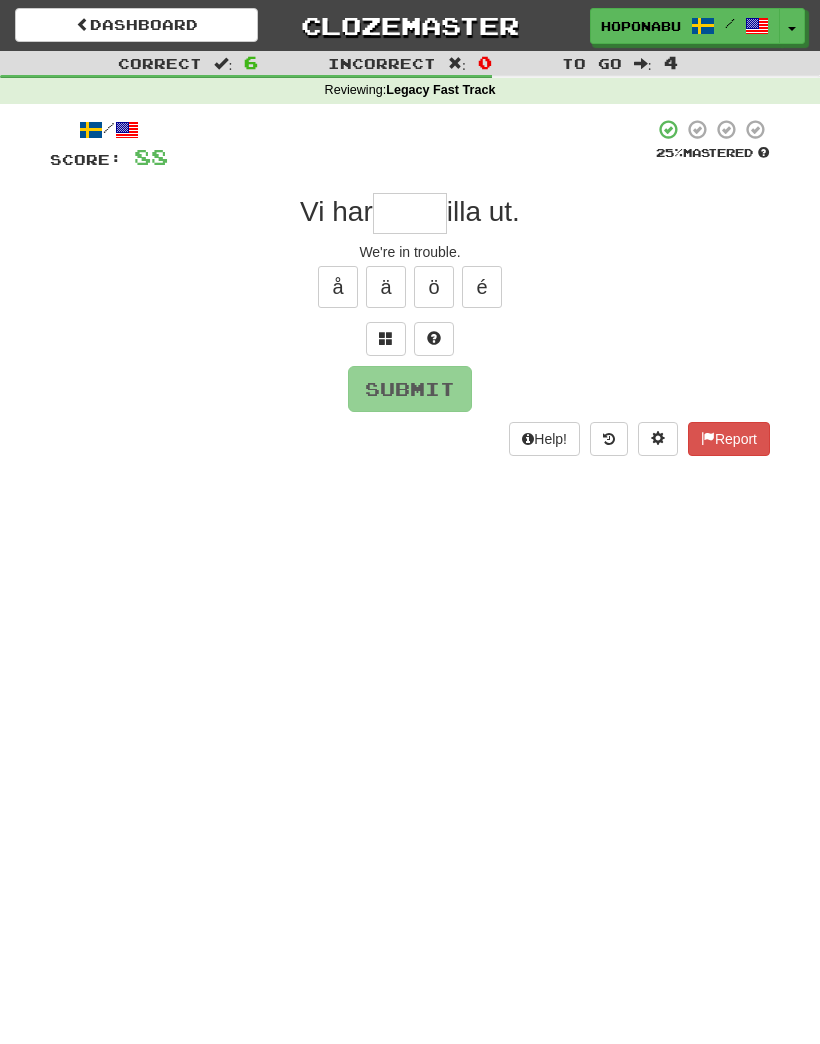 click at bounding box center (434, 338) 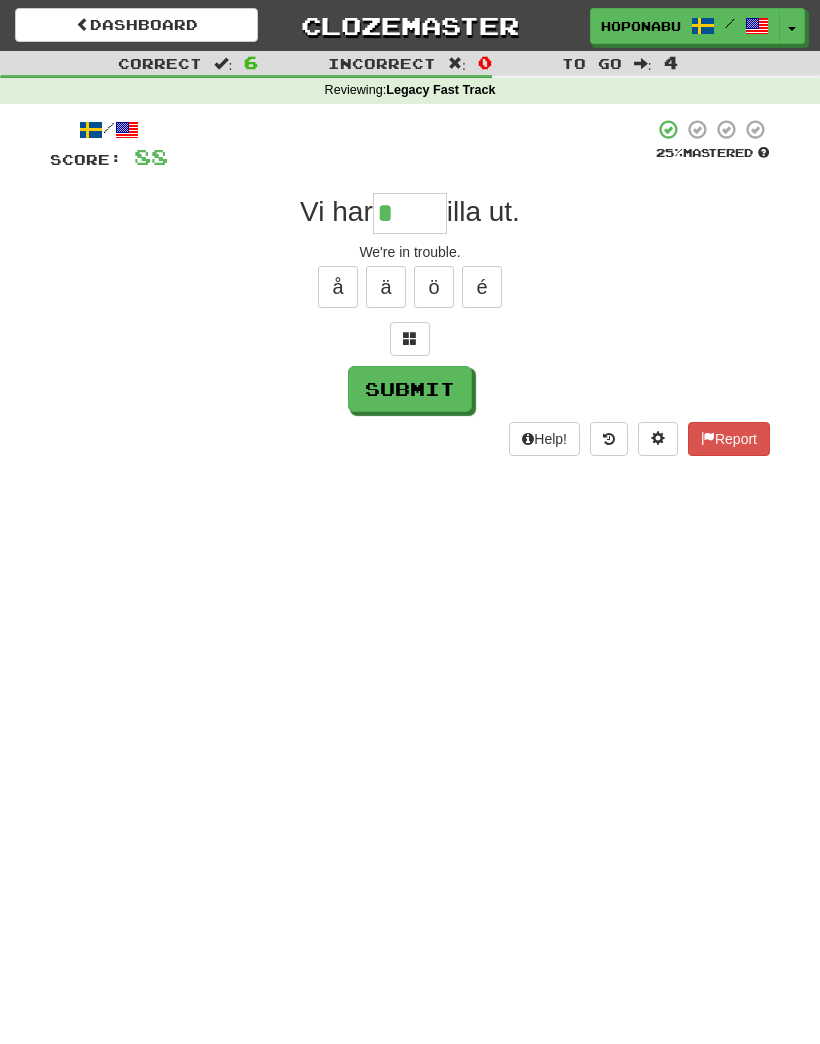 click at bounding box center (410, 339) 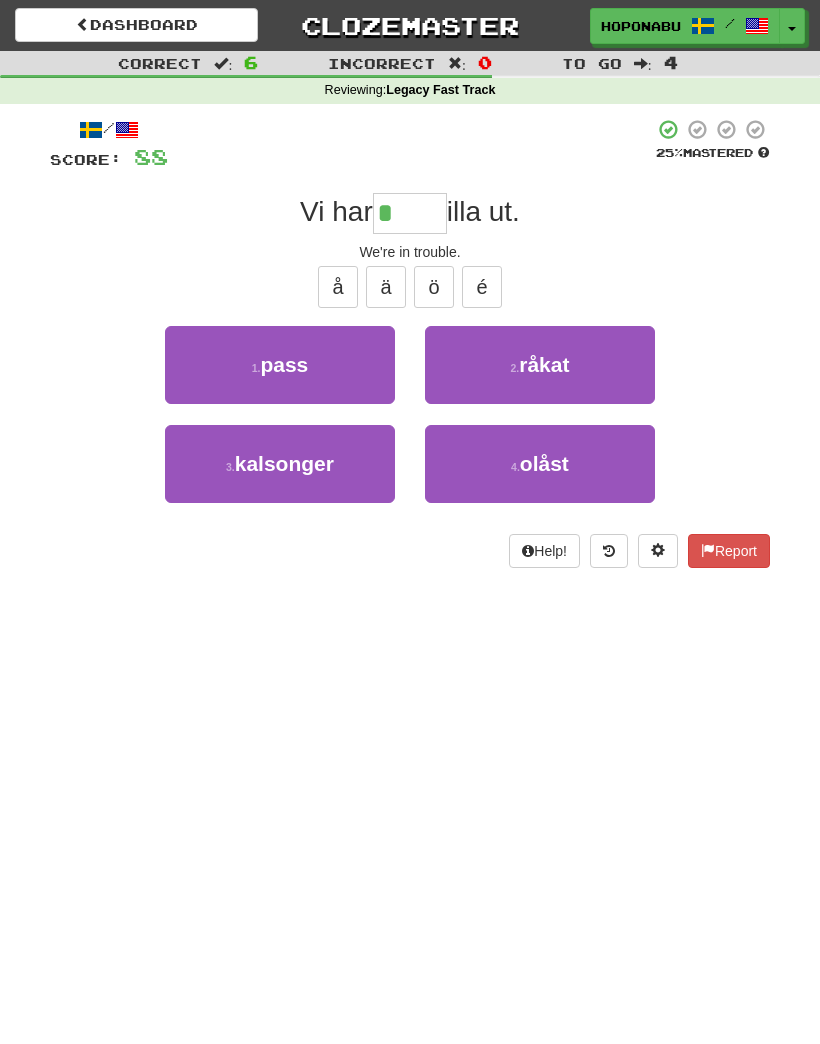 click on "råkat" at bounding box center (544, 364) 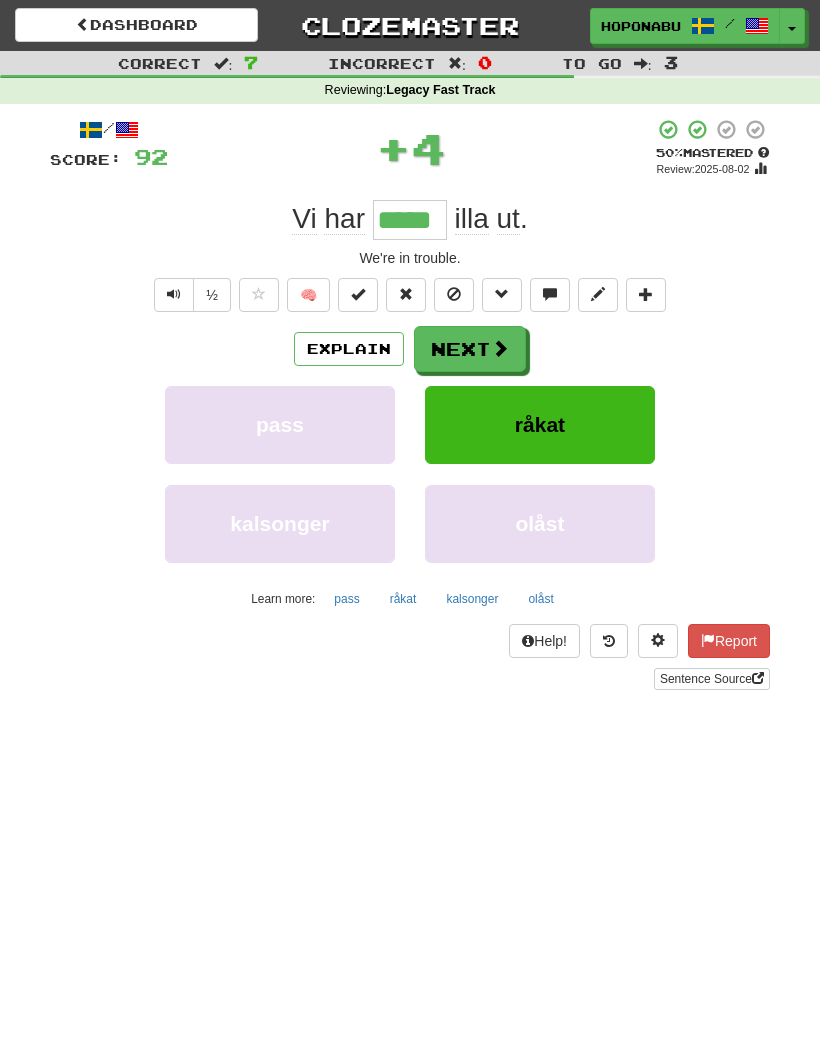 click on "Next" at bounding box center (470, 349) 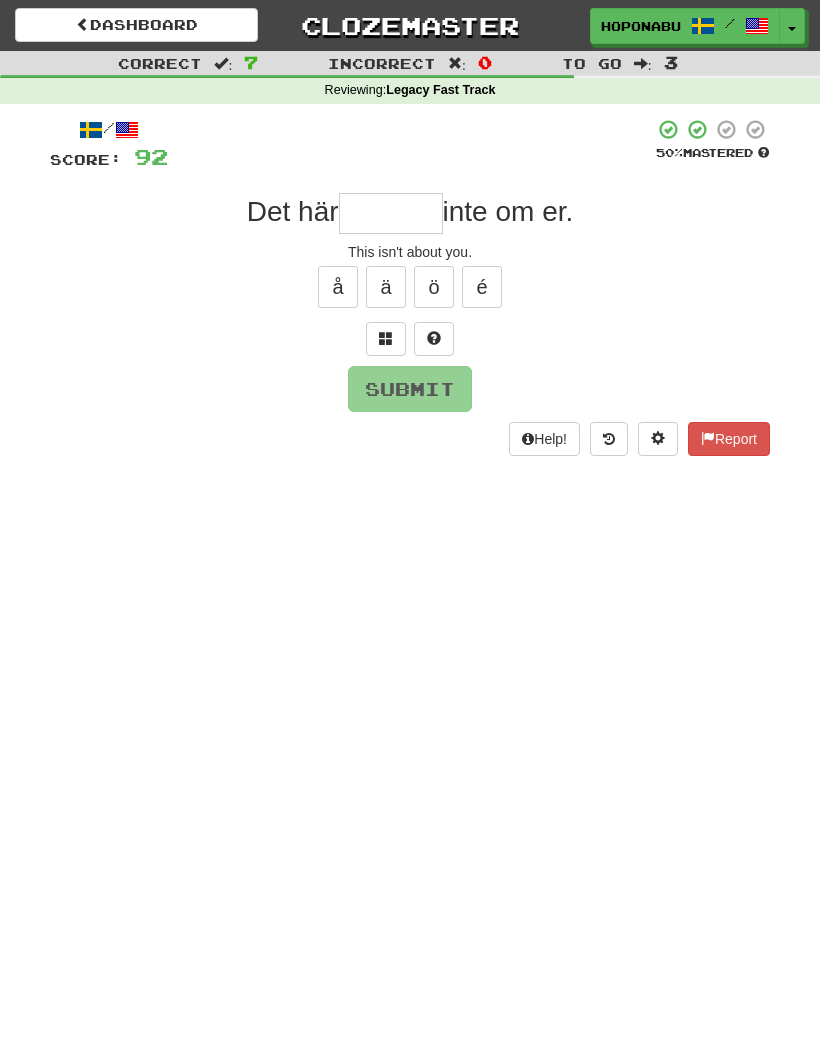 type on "*" 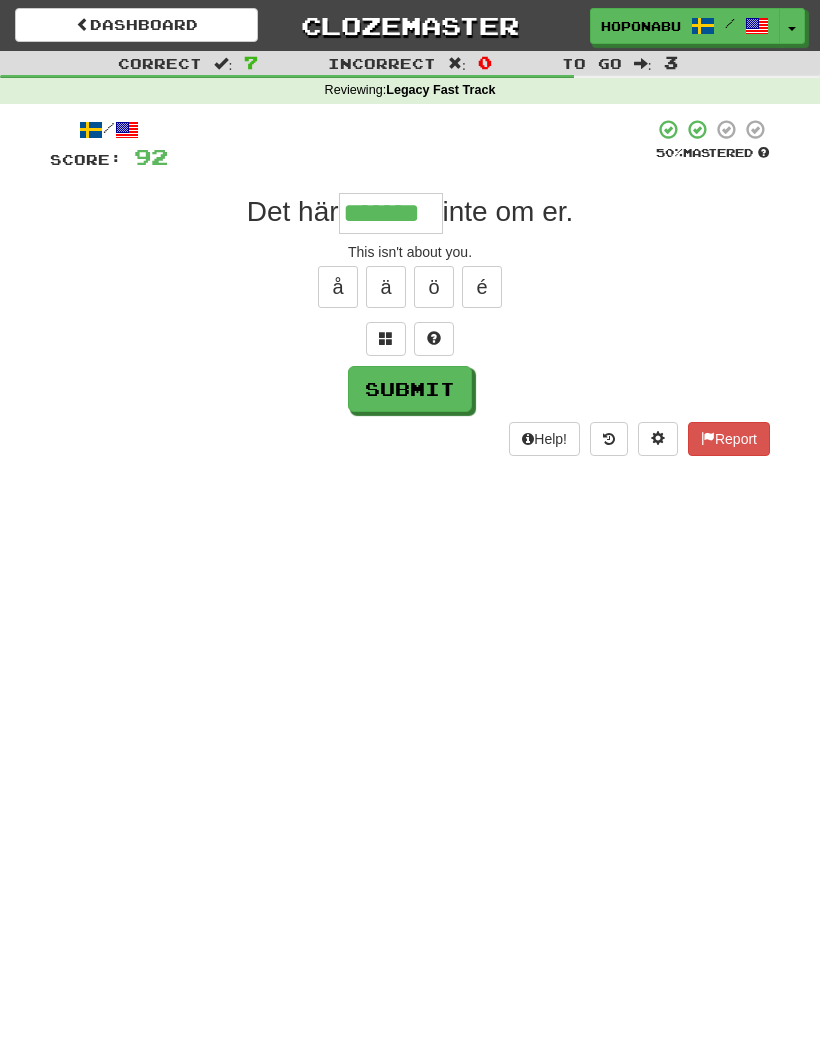 type on "*******" 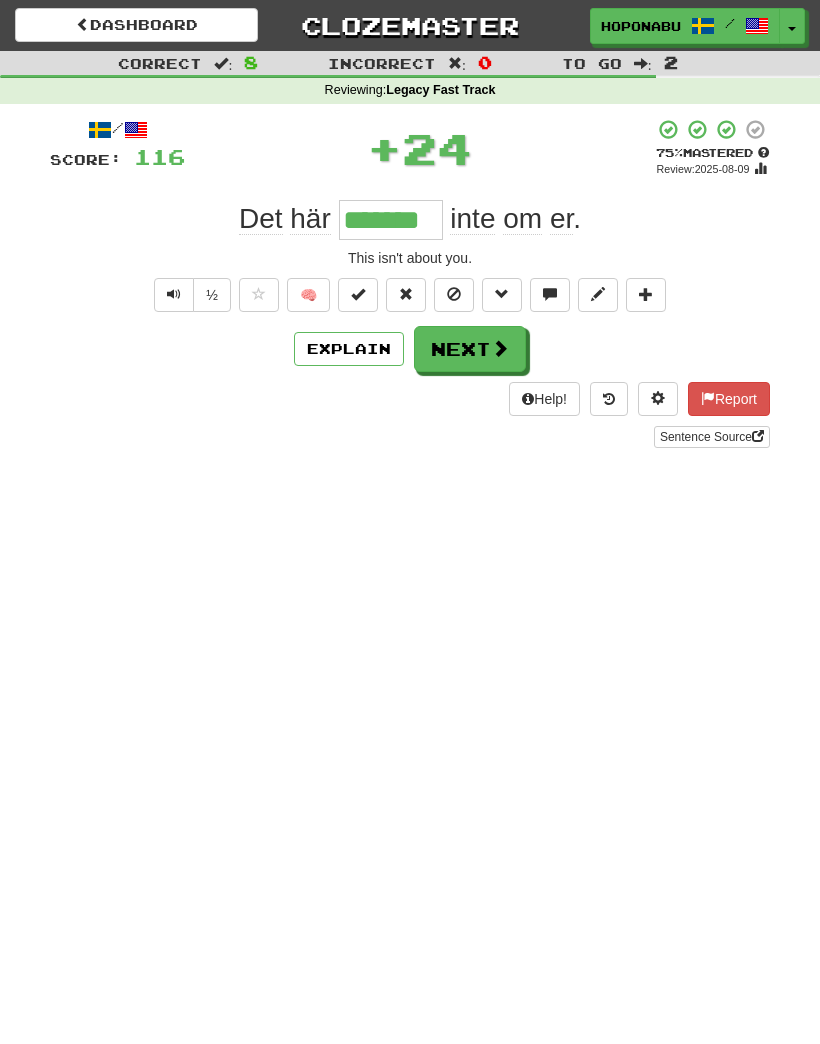 click on "Next" at bounding box center [470, 349] 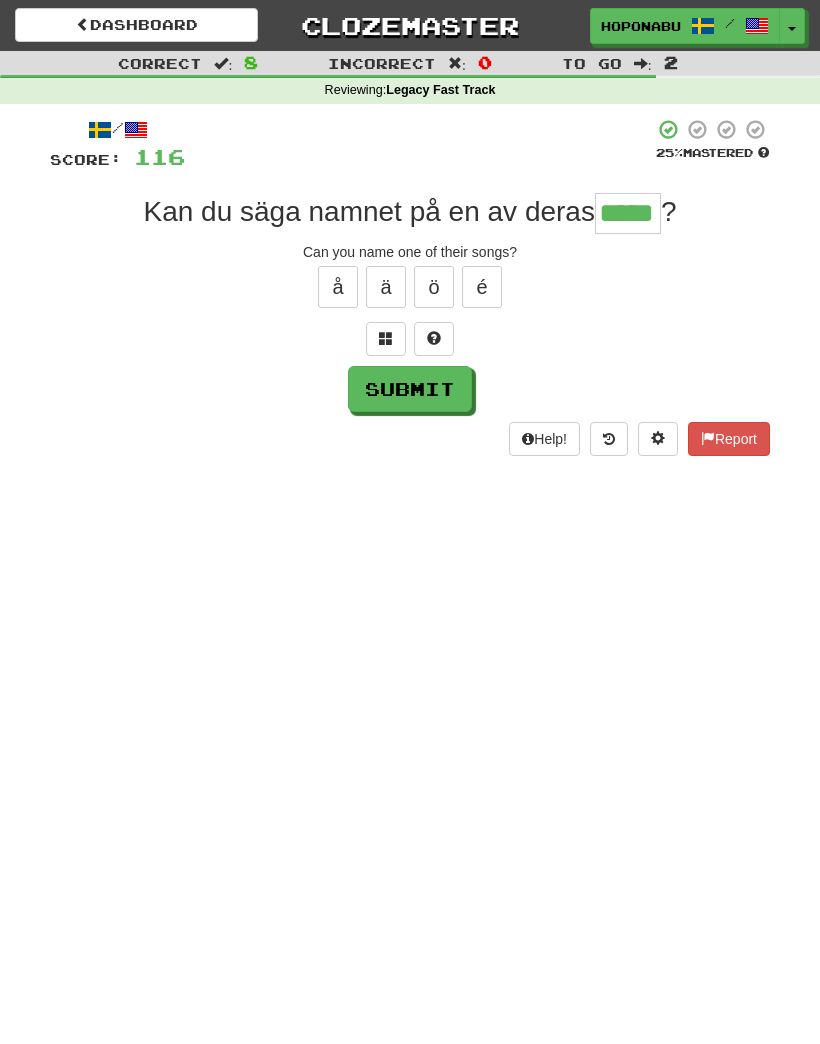 type on "*****" 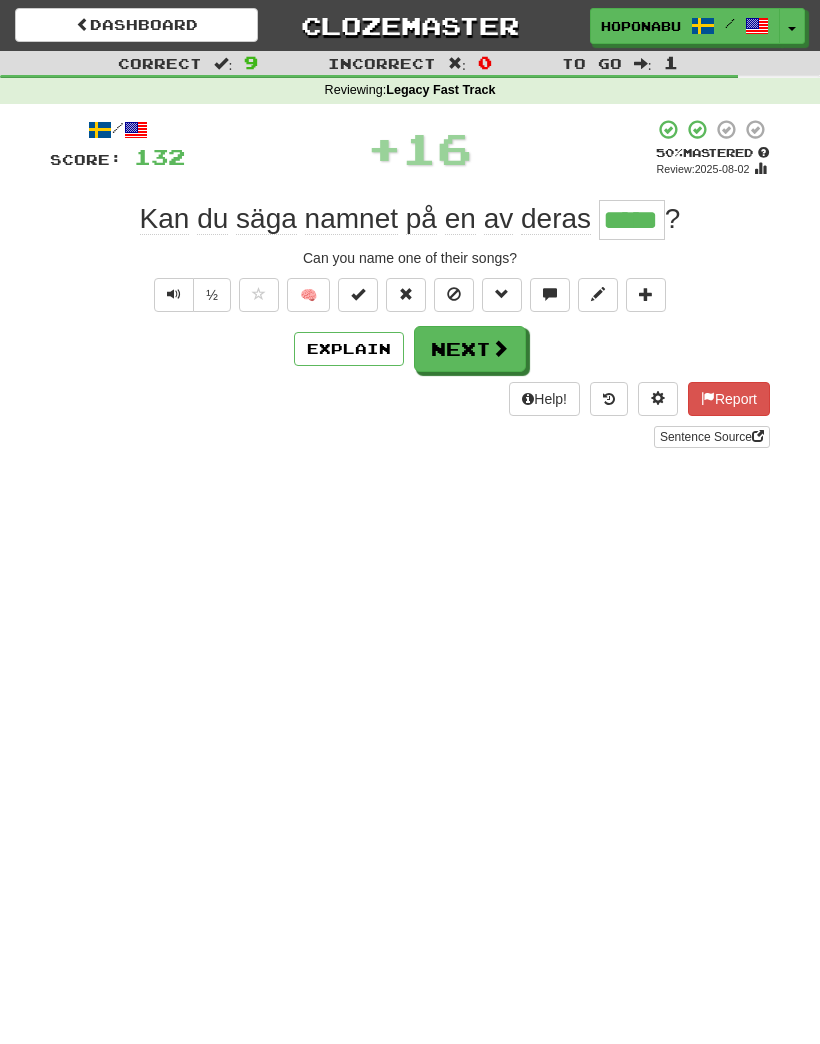 click on "Next" at bounding box center (470, 349) 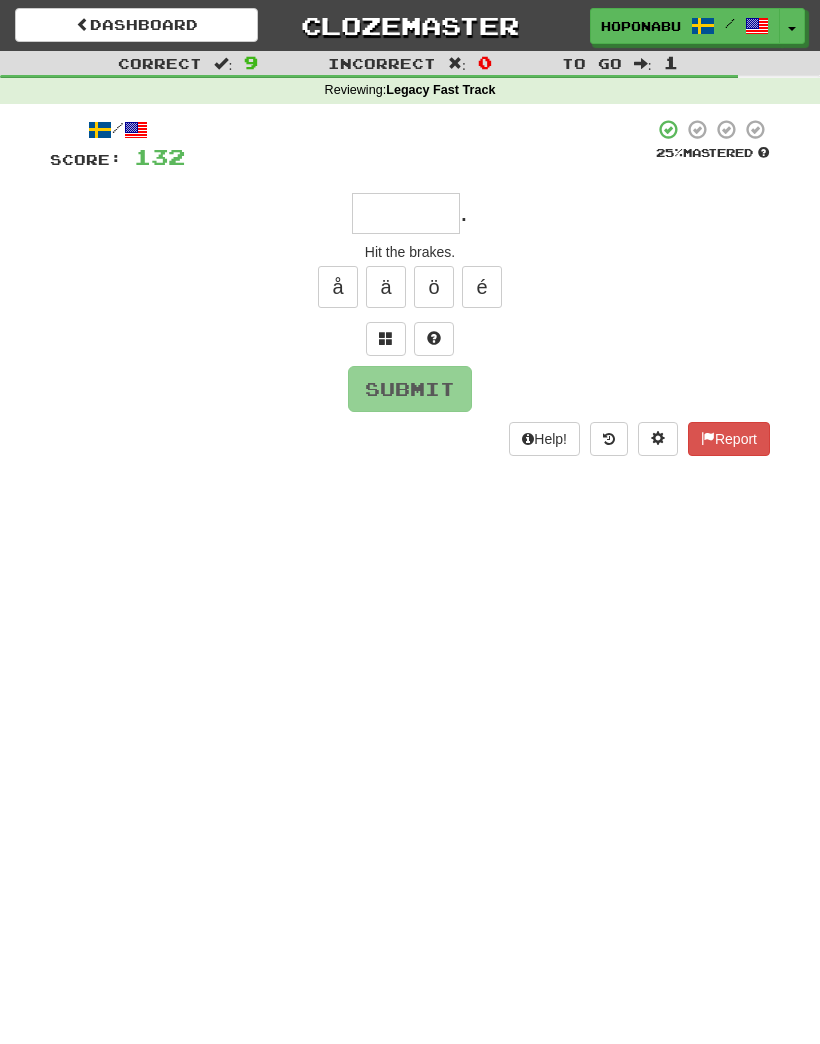 click at bounding box center [434, 339] 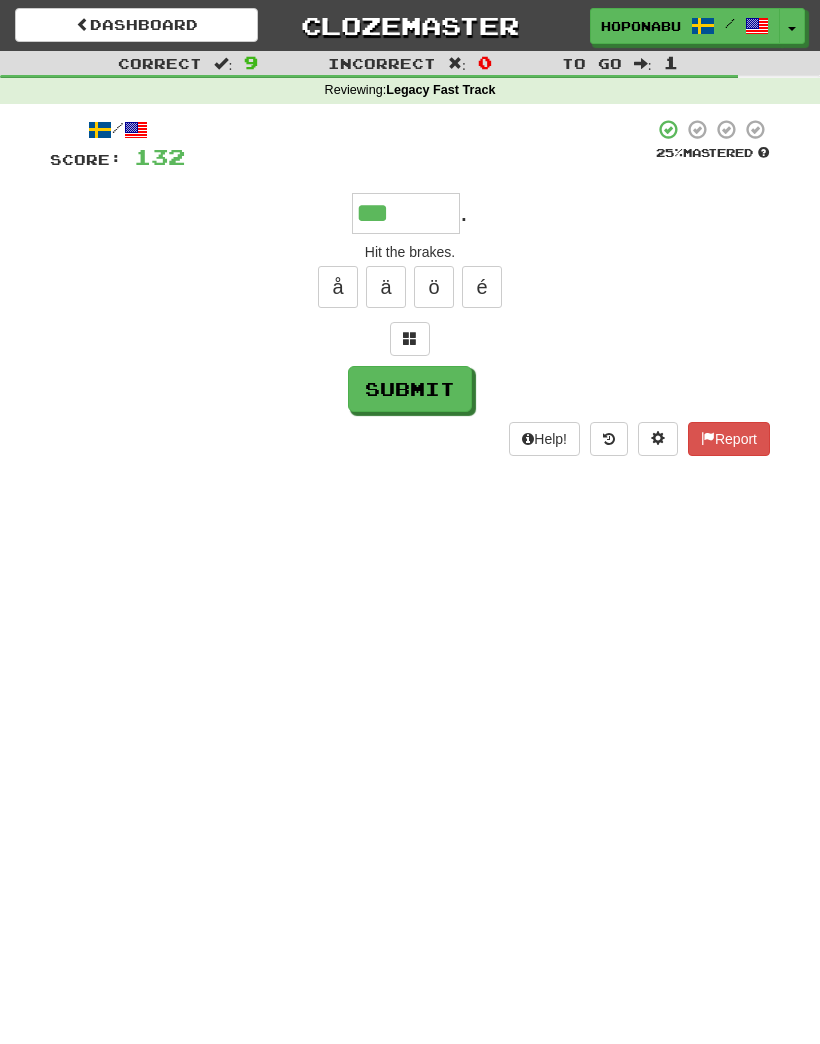 click at bounding box center (410, 339) 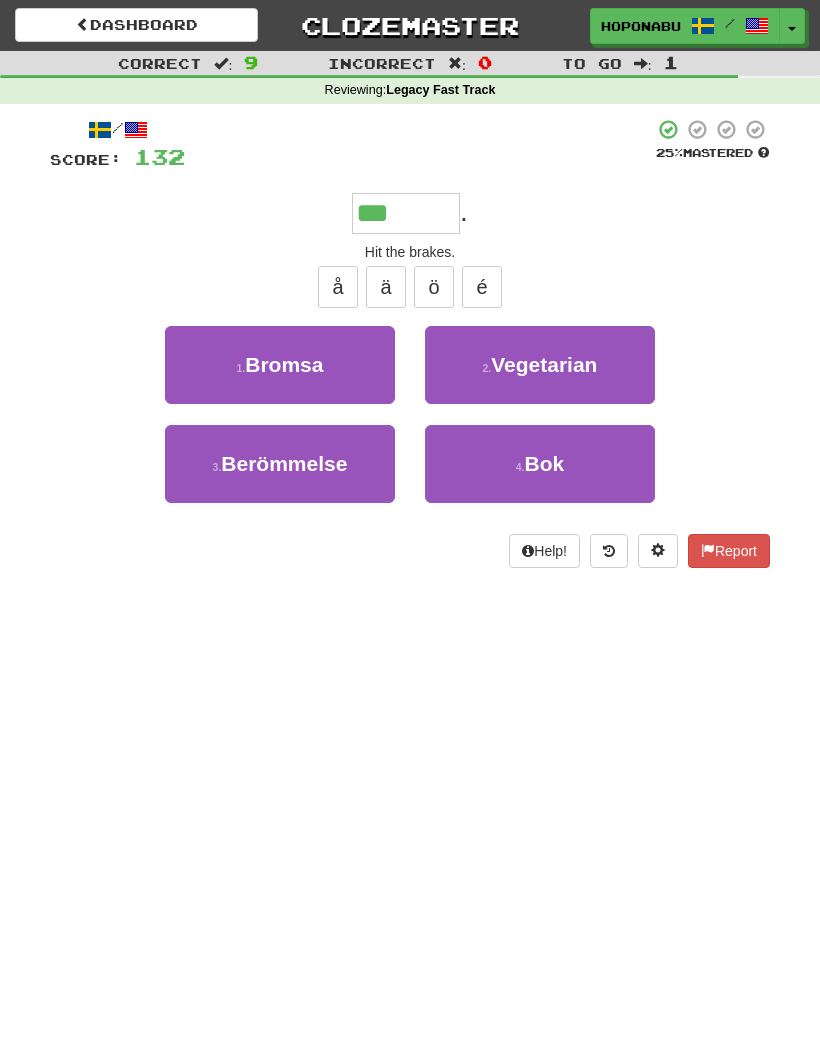 click on "Bromsa" at bounding box center [284, 364] 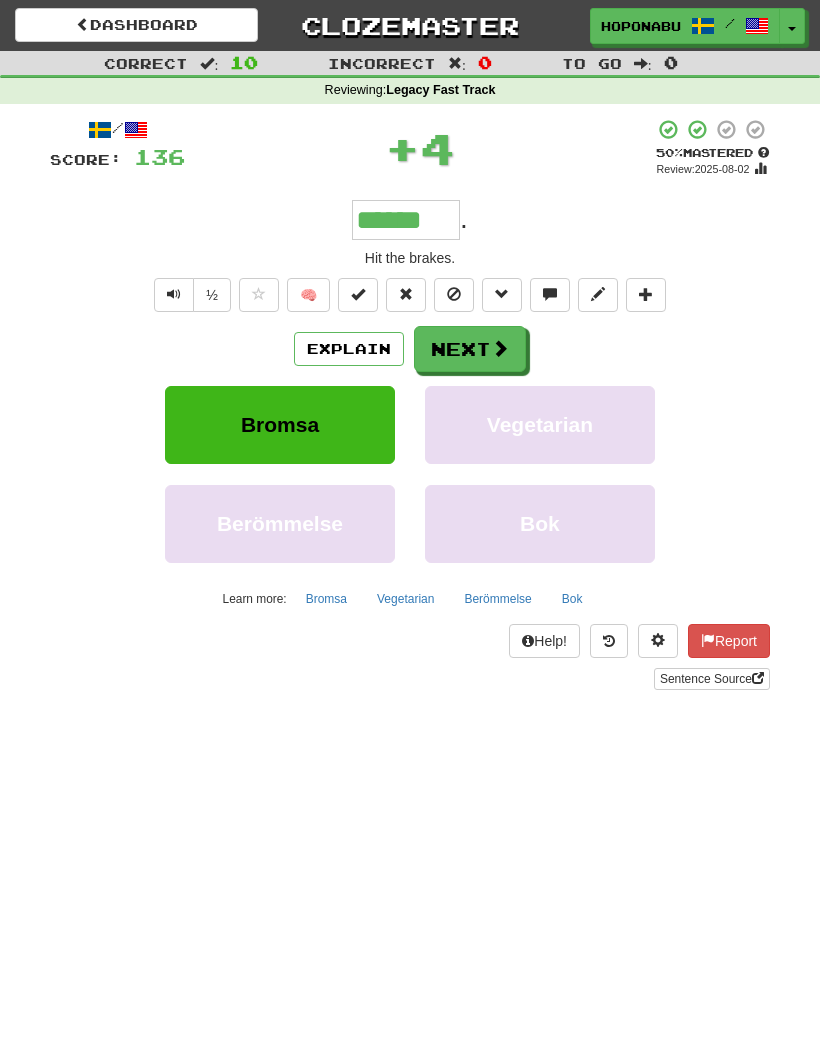 click on "Next" at bounding box center (470, 349) 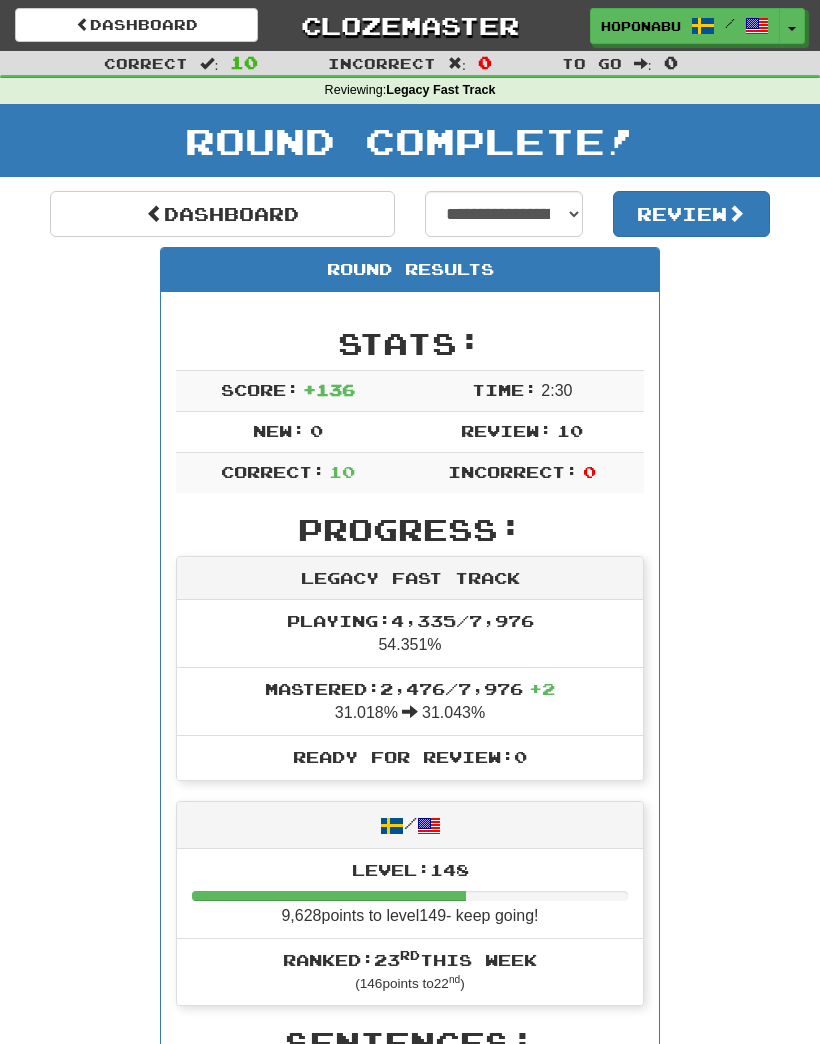 click on "Dashboard" at bounding box center [136, 25] 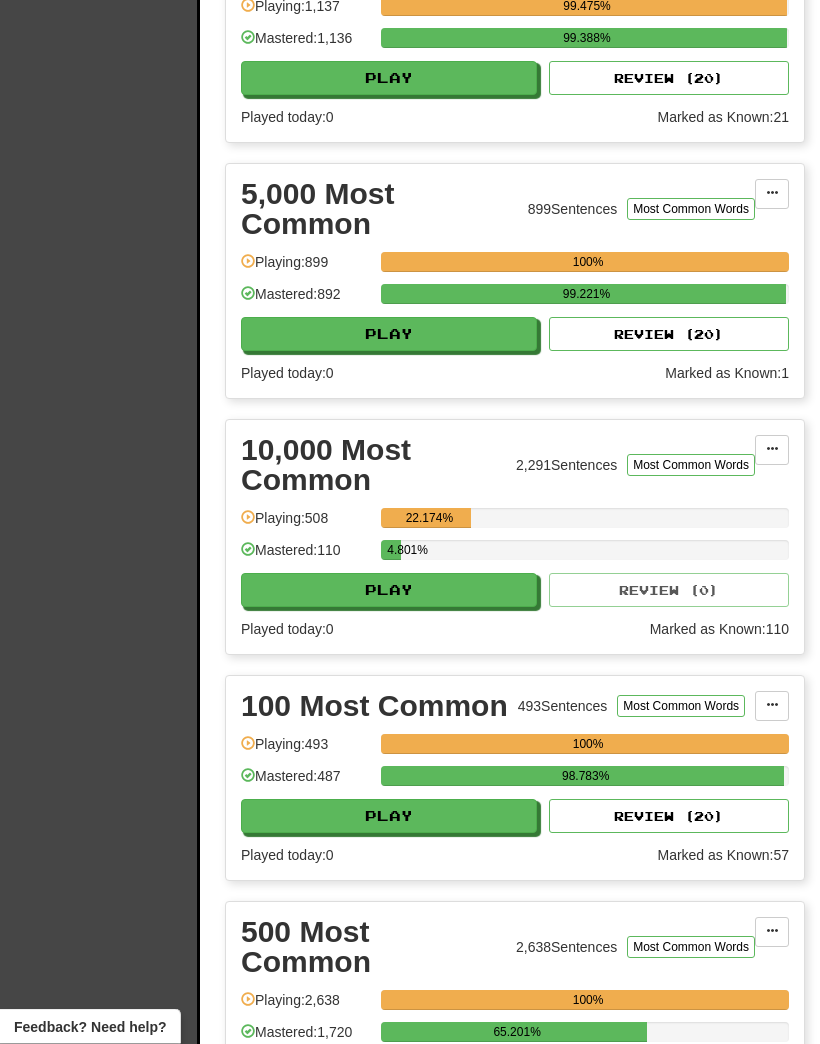 scroll, scrollTop: 1437, scrollLeft: 0, axis: vertical 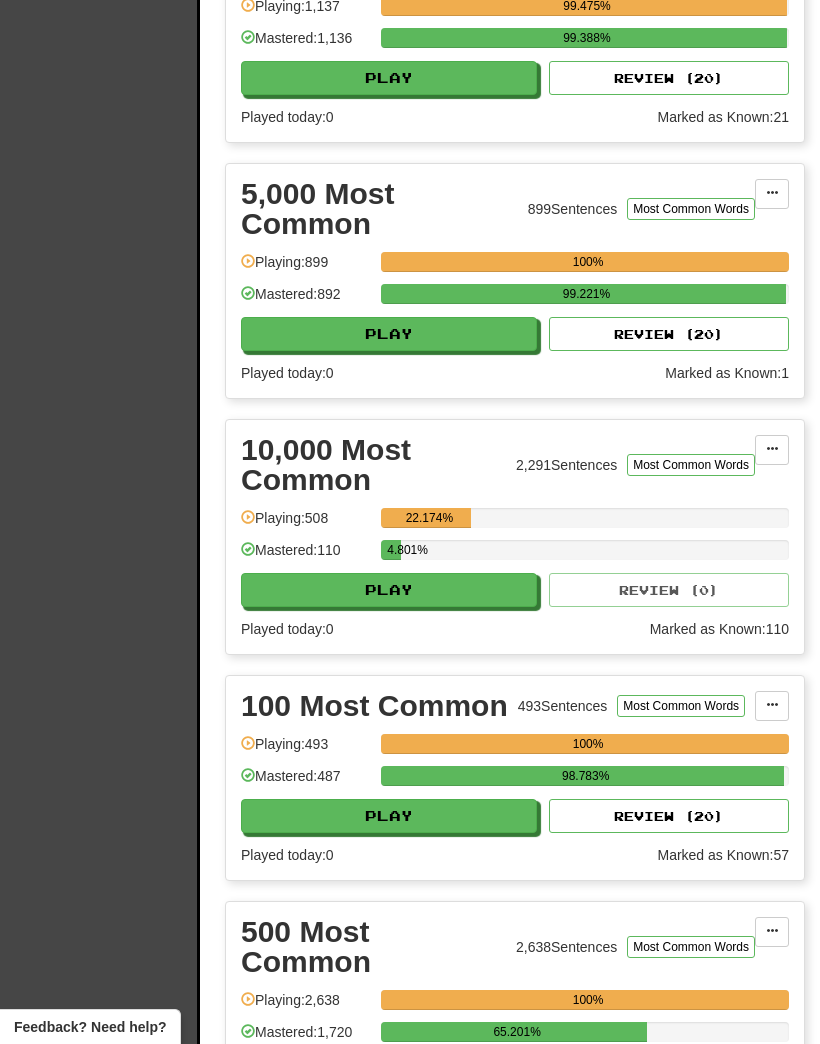 click on "Play" at bounding box center [389, 590] 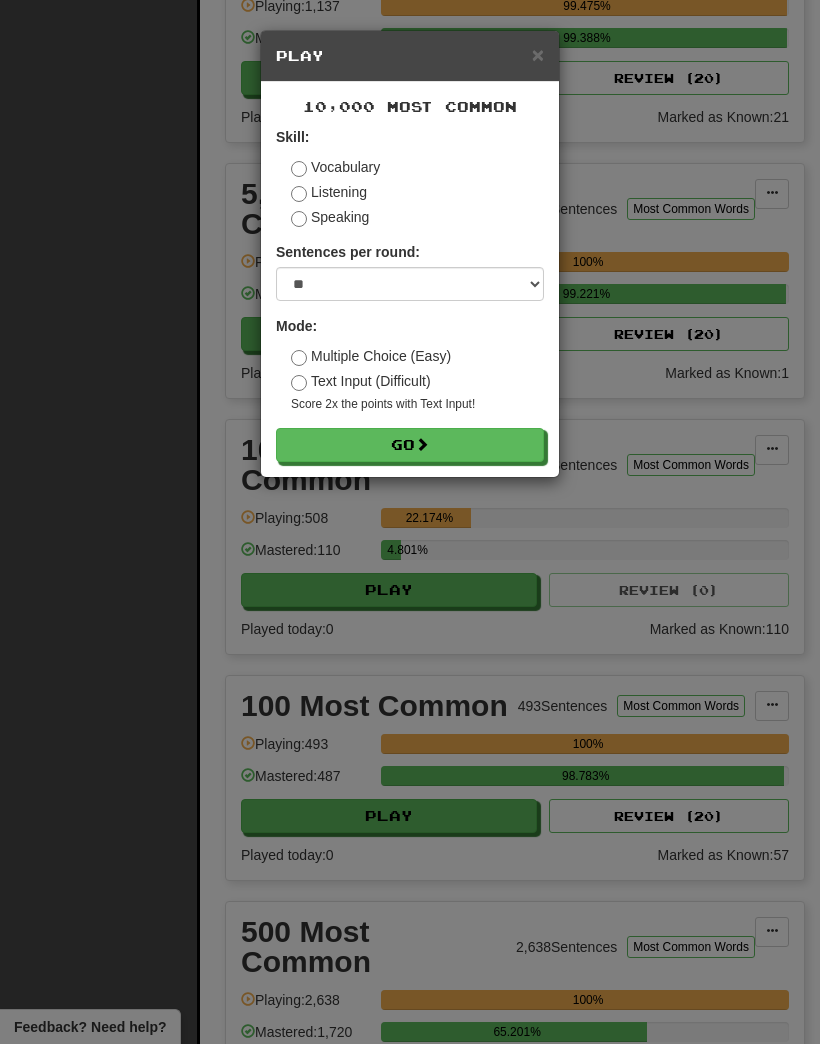 click on "Go" at bounding box center (410, 445) 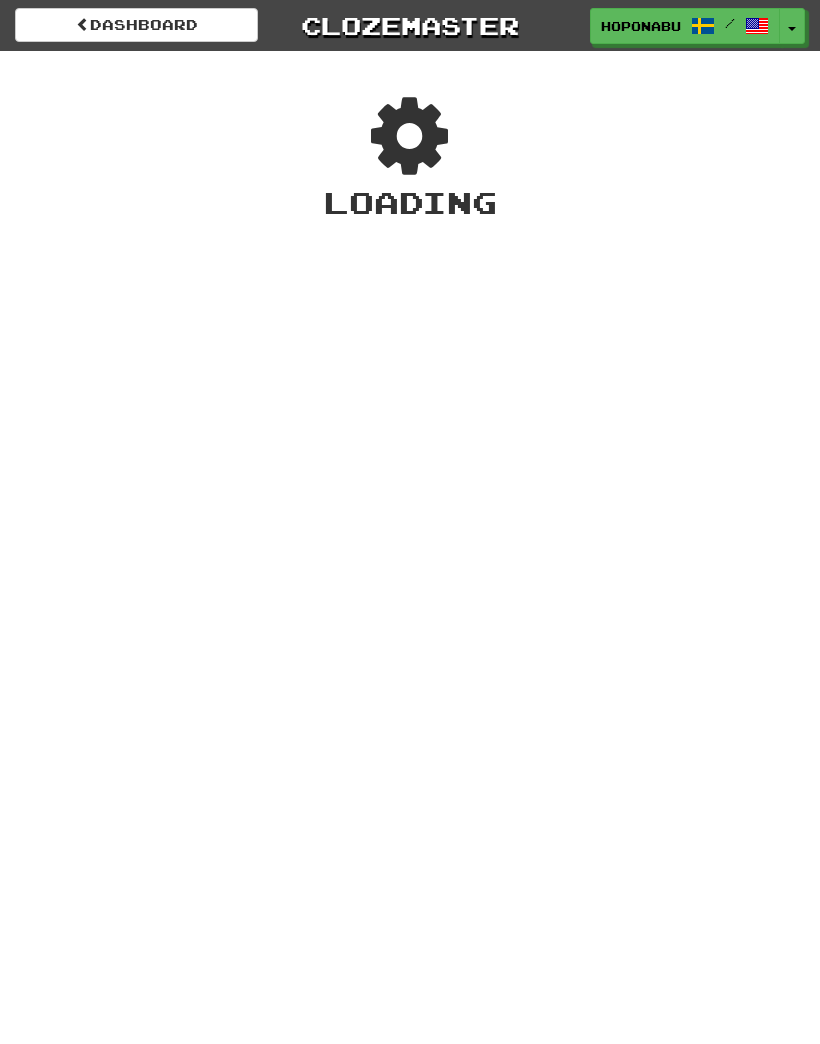 scroll, scrollTop: 0, scrollLeft: 0, axis: both 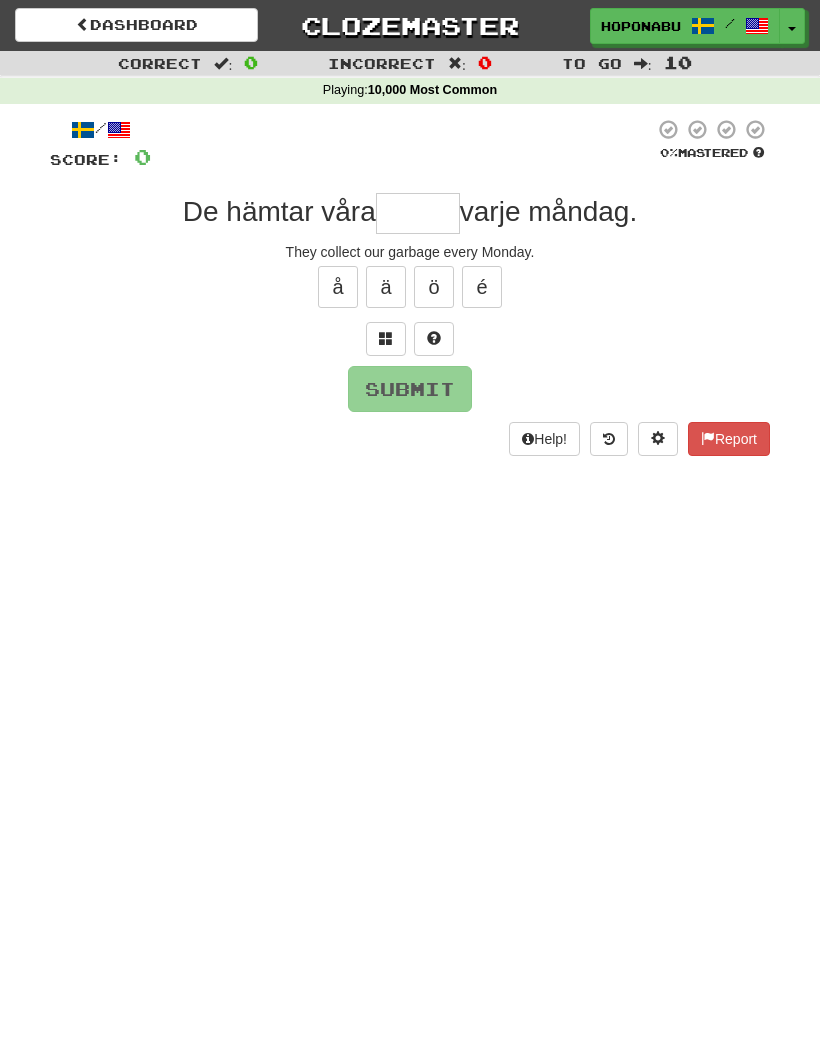 click at bounding box center [418, 213] 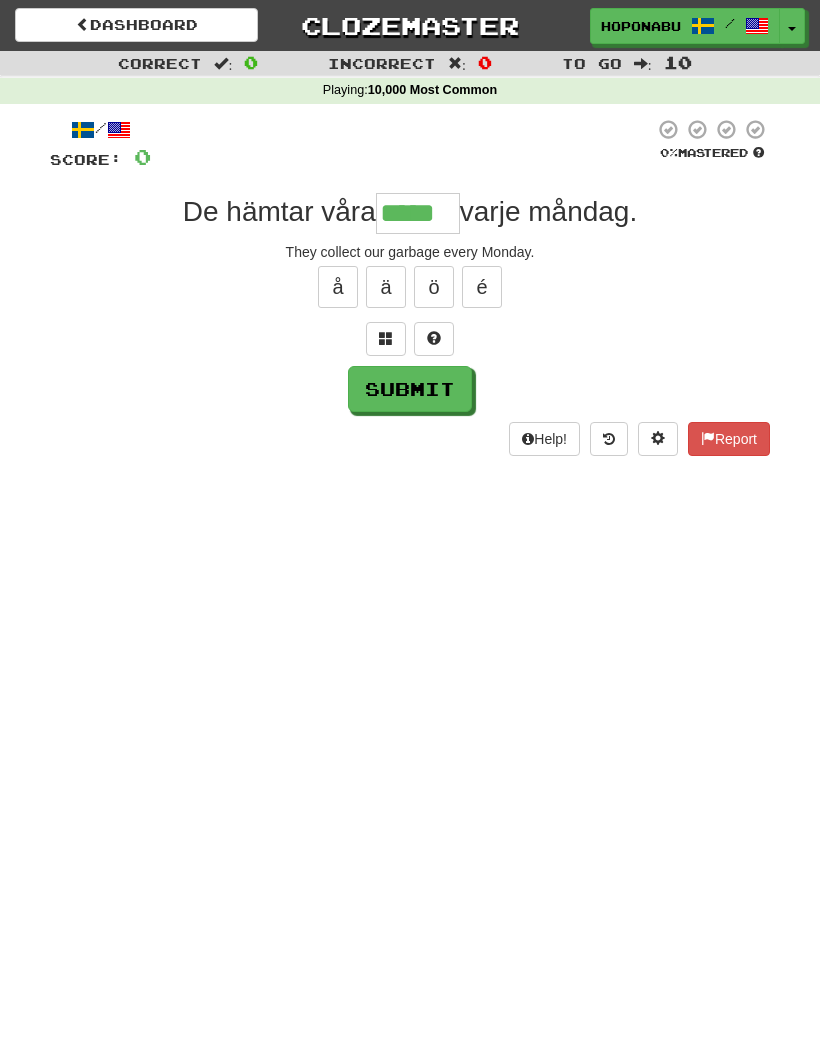 type on "*****" 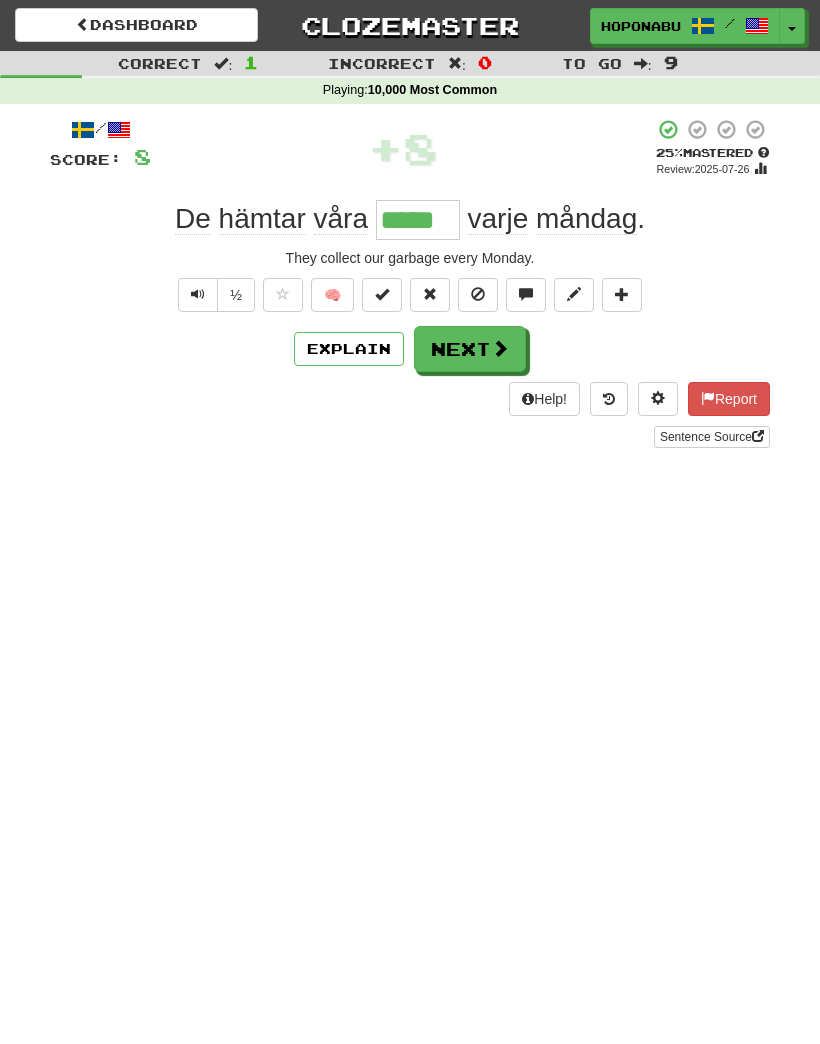 click on "Next" at bounding box center [470, 349] 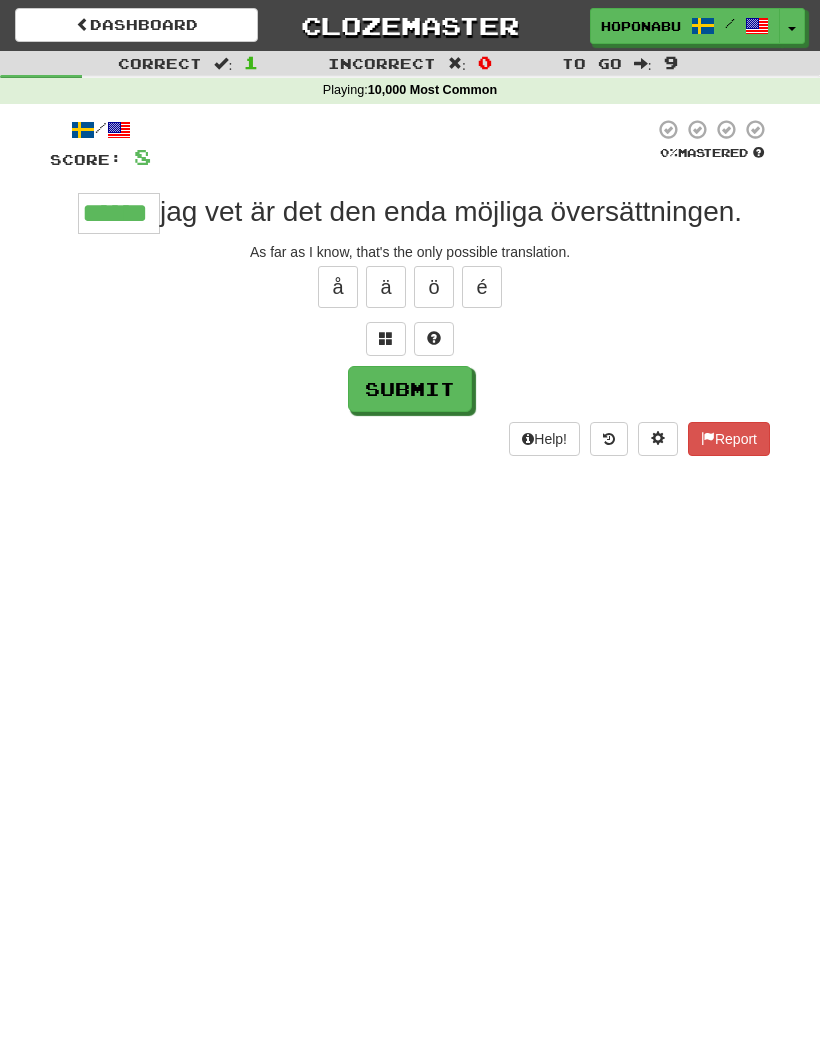 click on "Submit" at bounding box center [410, 389] 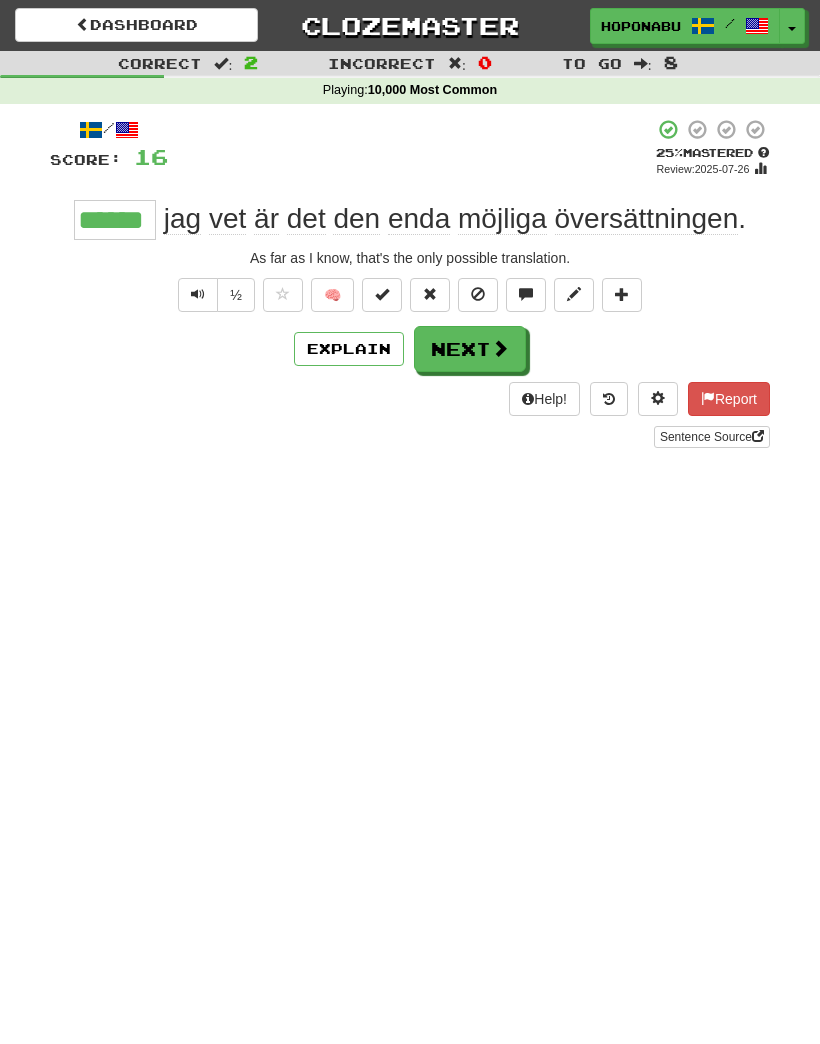 click at bounding box center (500, 348) 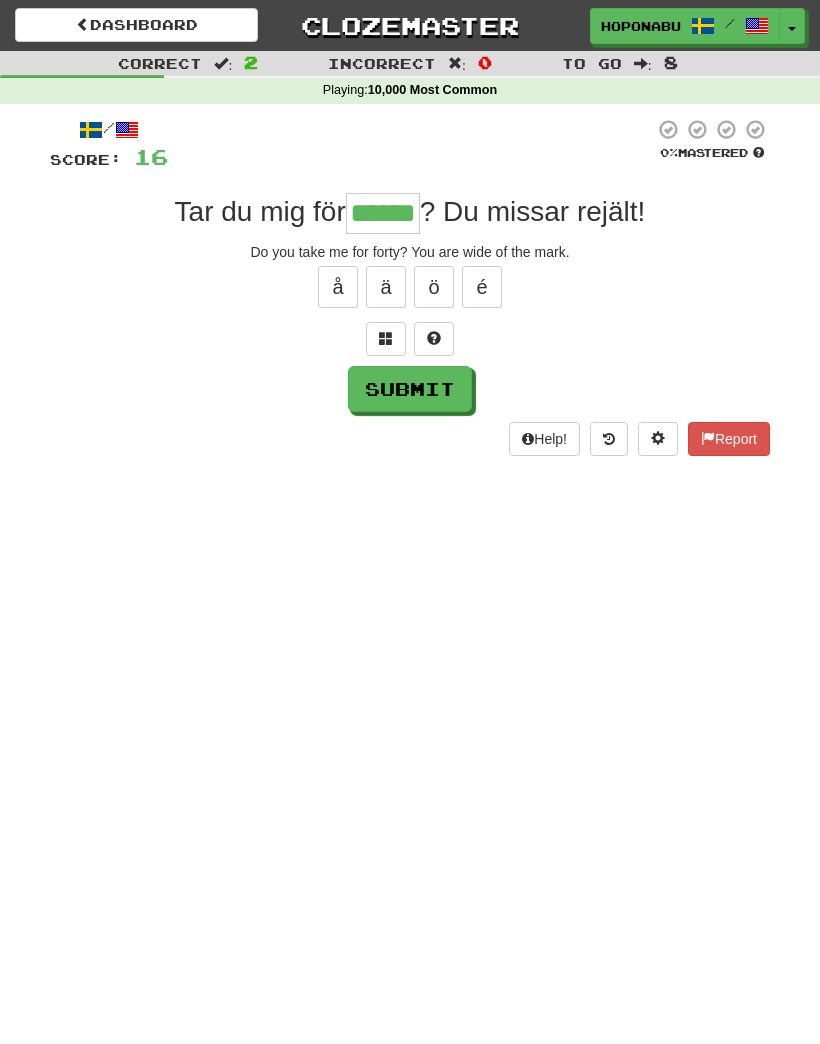 type on "******" 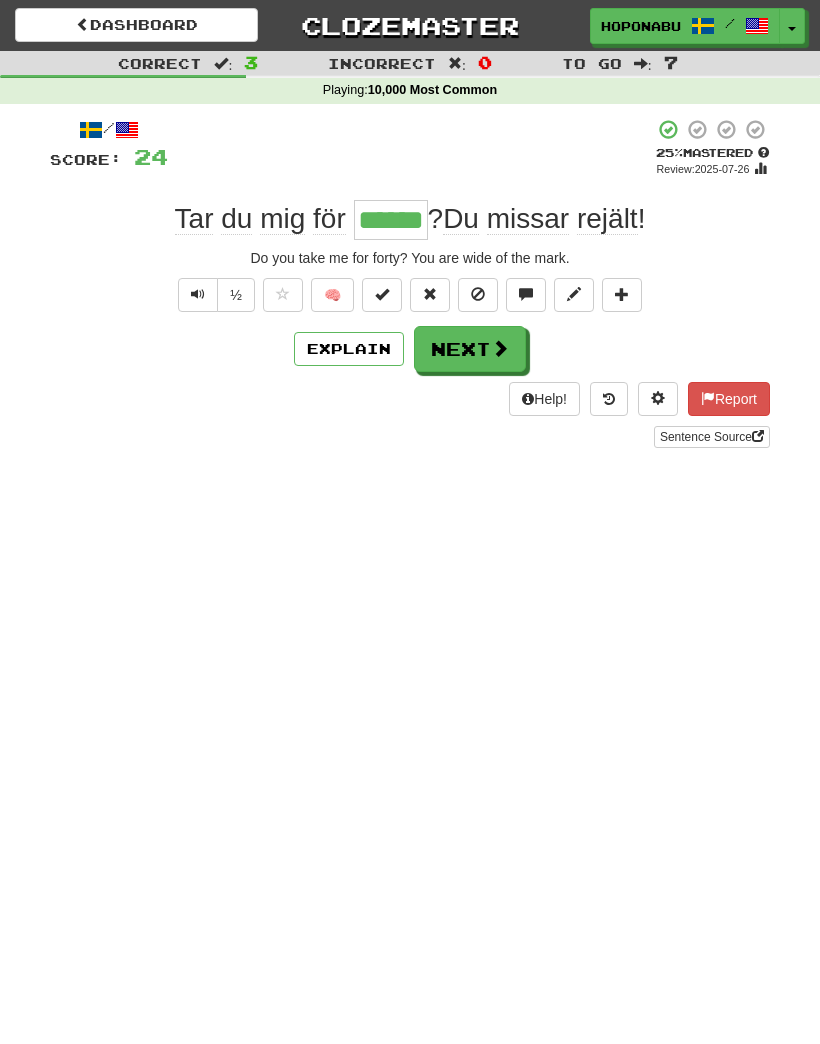 click at bounding box center (500, 348) 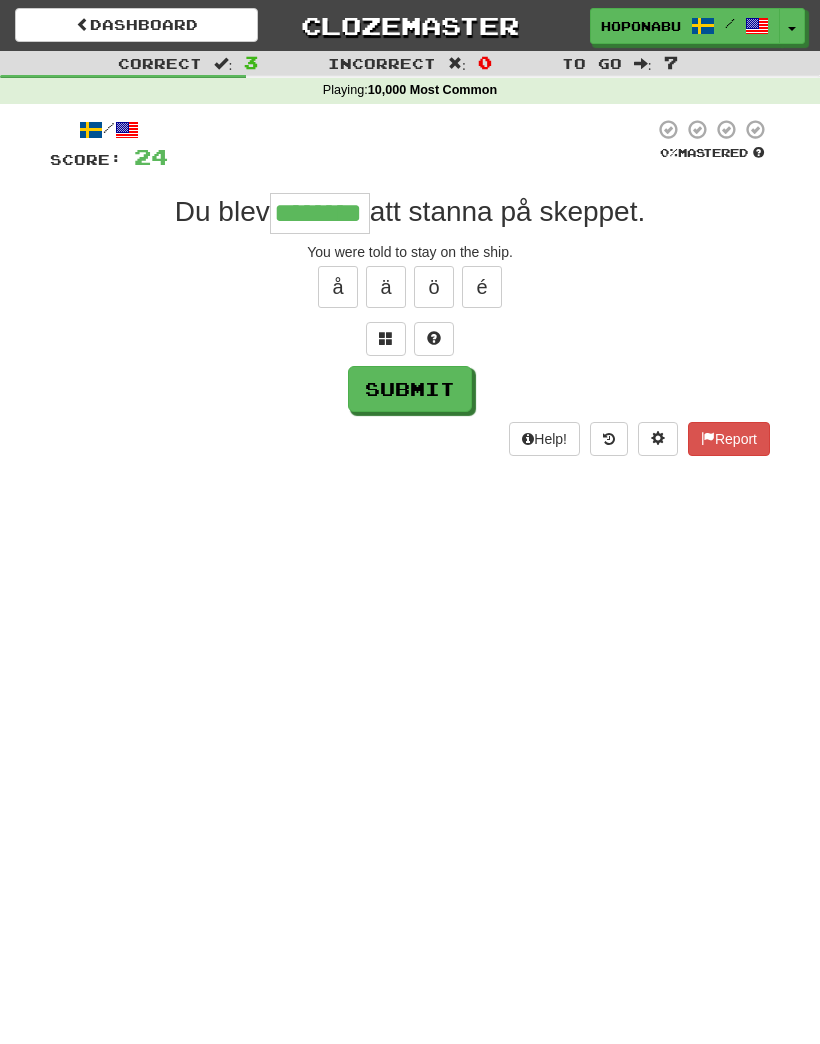 type on "********" 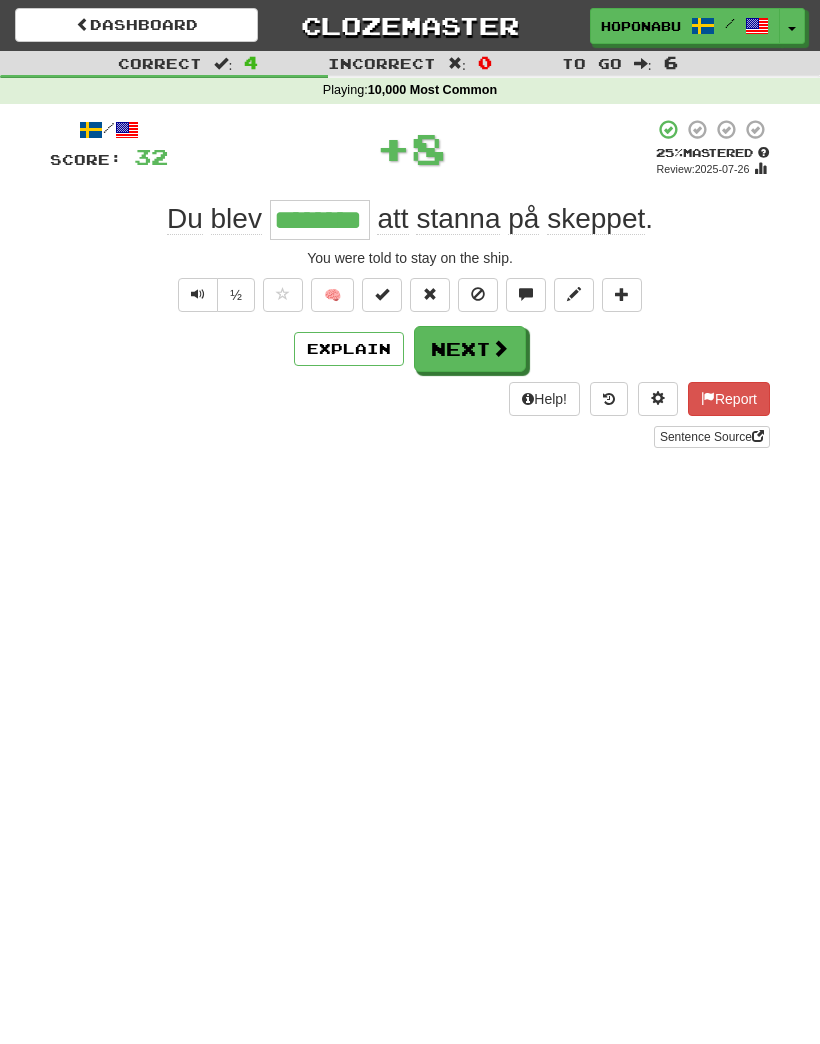 click on "Next" at bounding box center (470, 349) 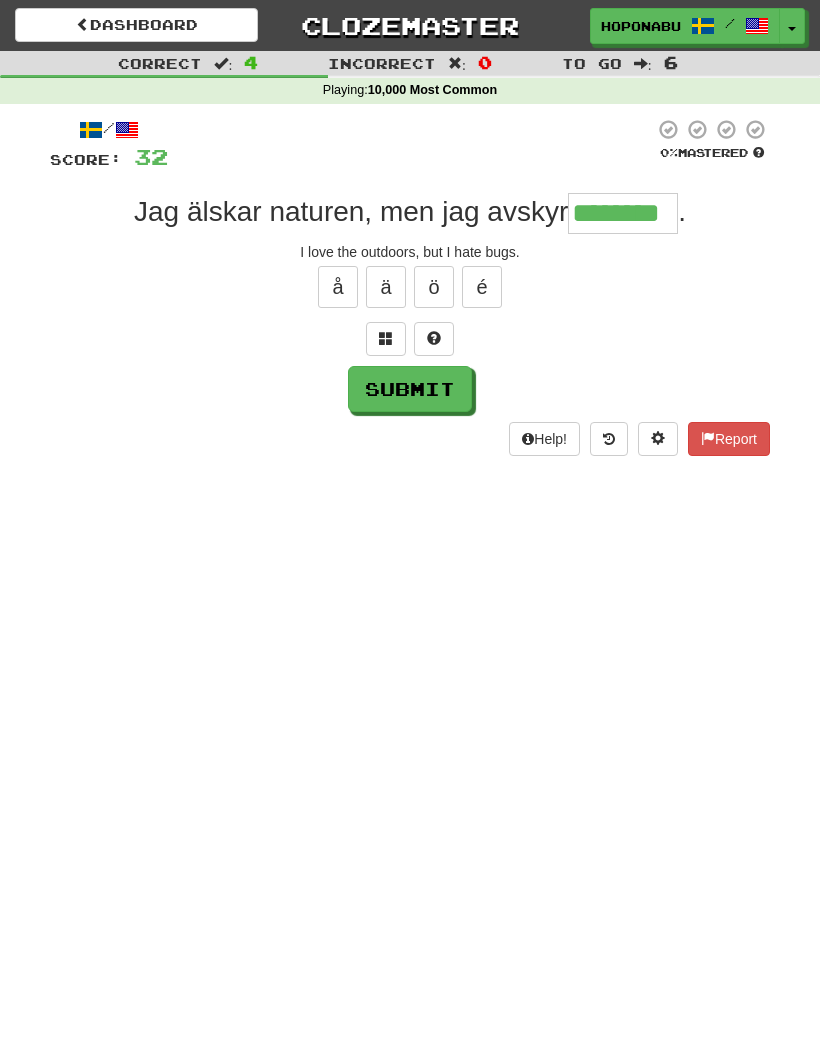 type on "********" 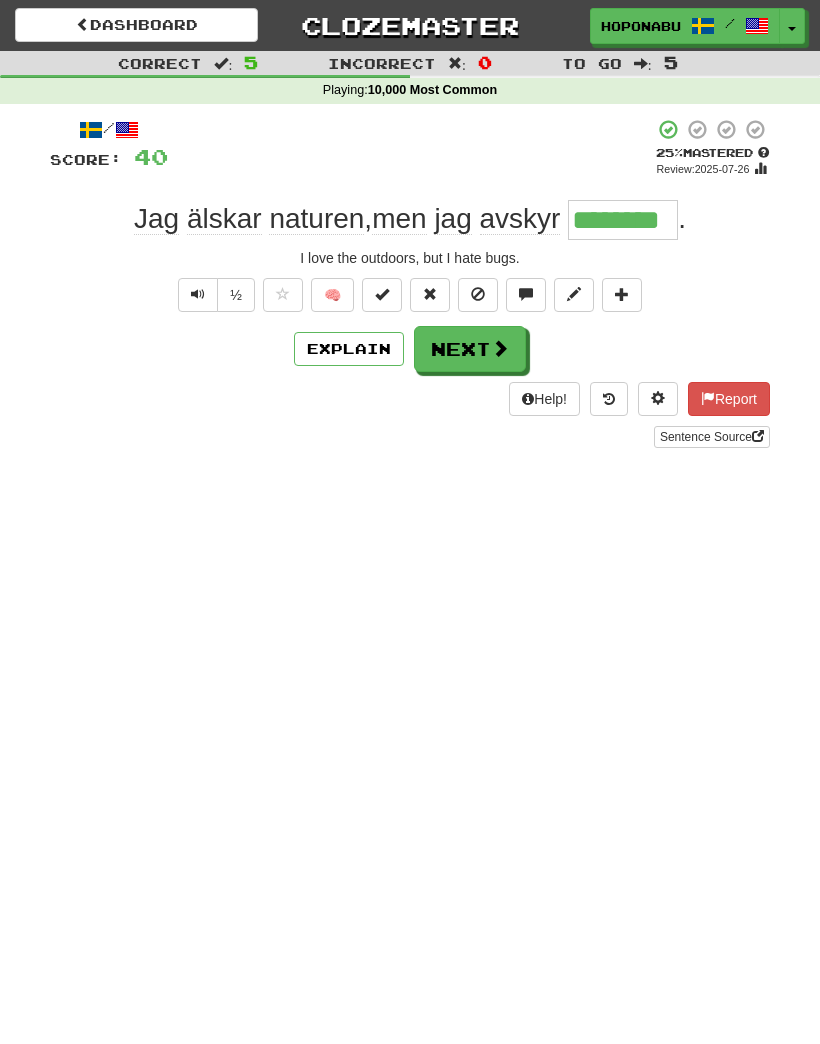 click on "Next" at bounding box center [470, 349] 